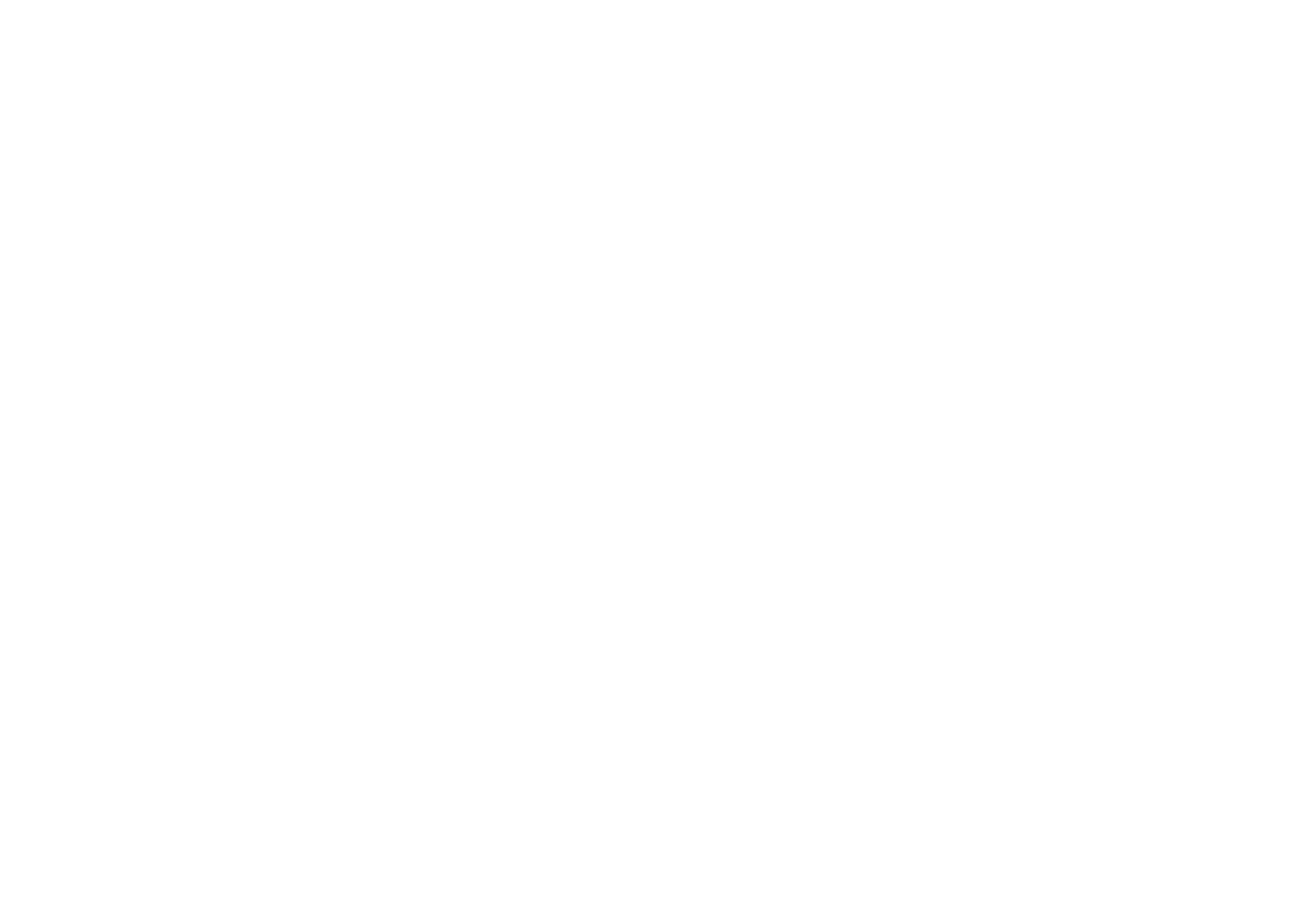 scroll, scrollTop: 0, scrollLeft: 0, axis: both 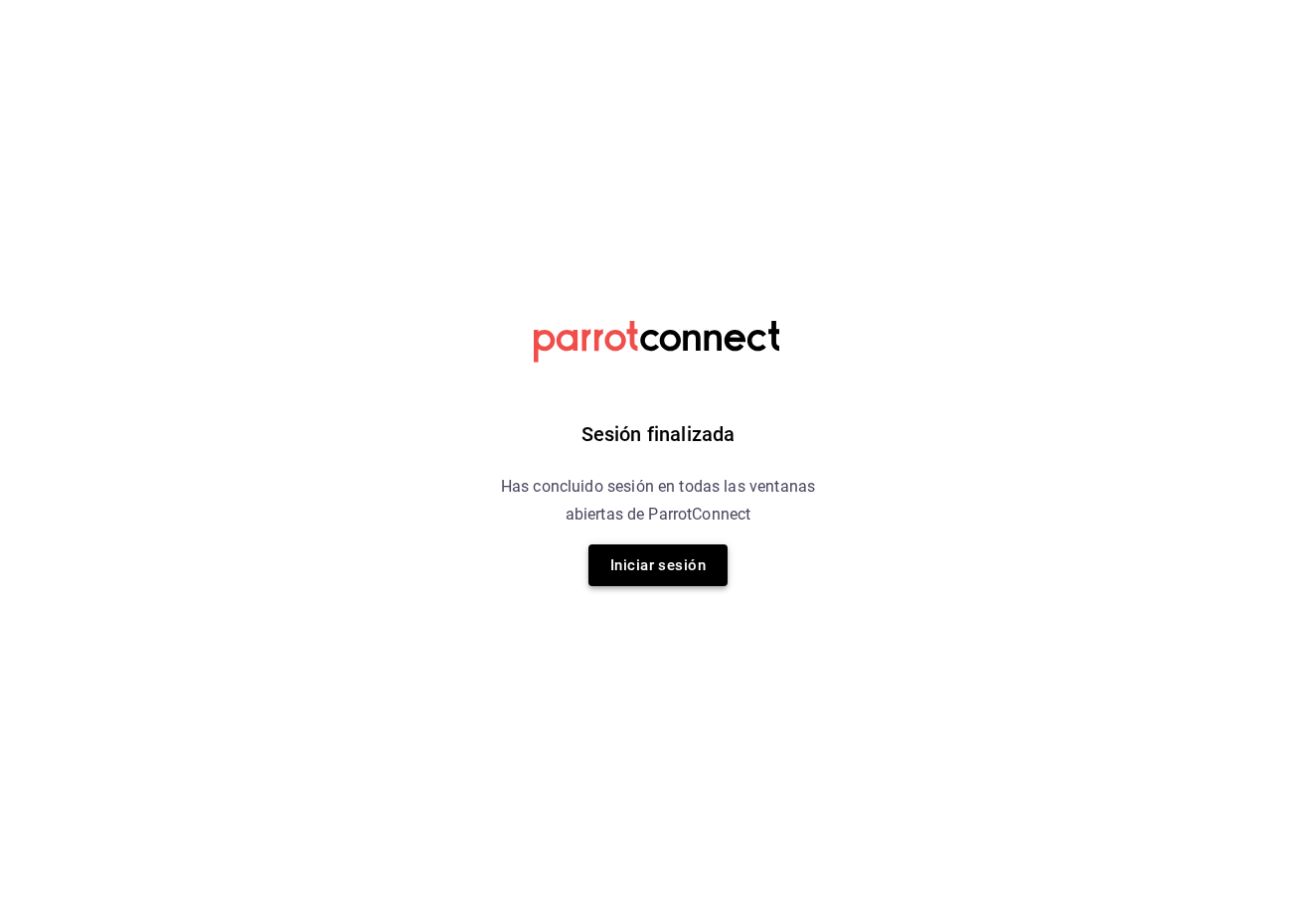 click on "Iniciar sesión" at bounding box center [658, 565] 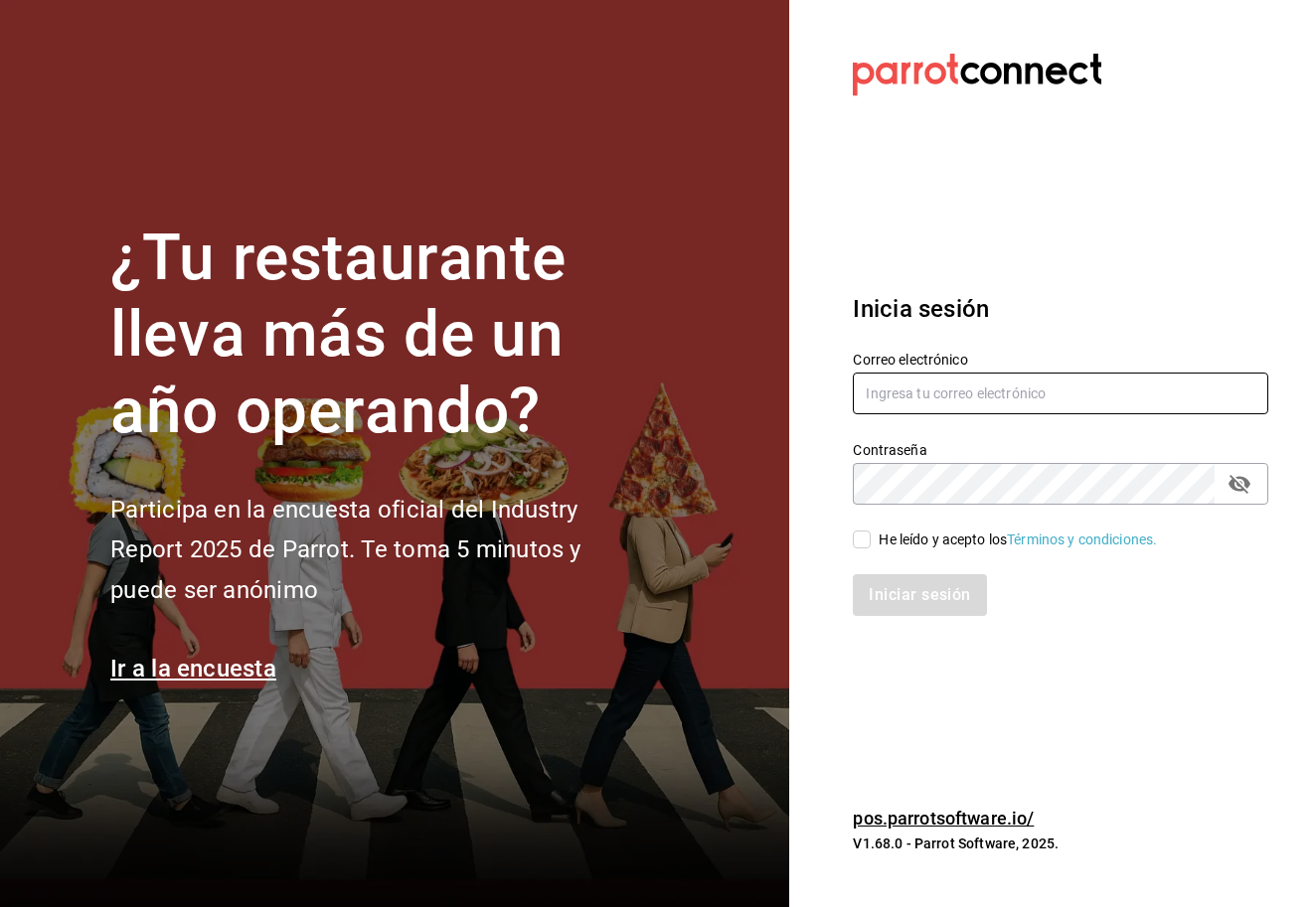 type on "[USERNAME]@[DOMAIN].com" 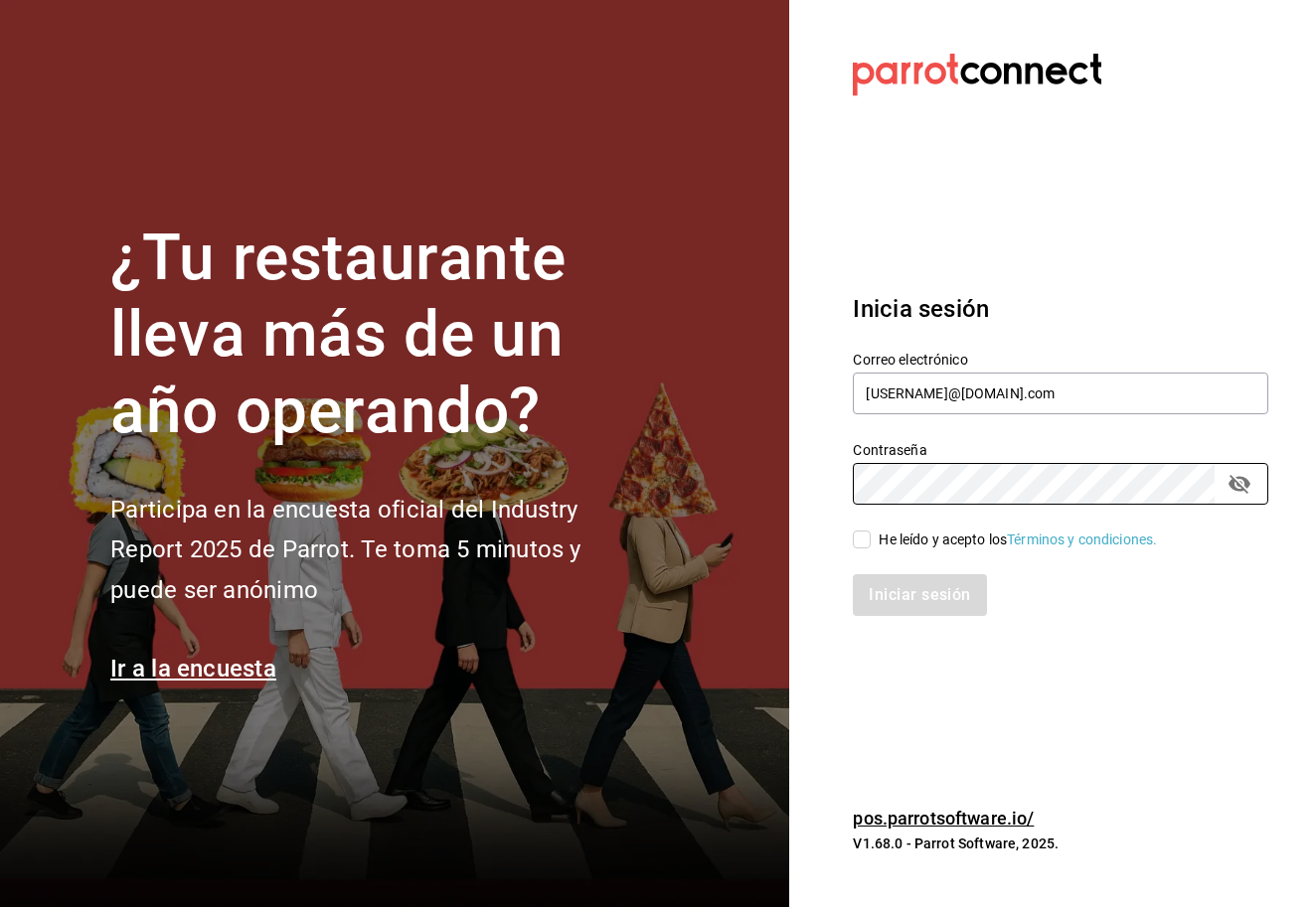 click on "He leído y acepto los  Términos y condiciones." at bounding box center [862, 539] 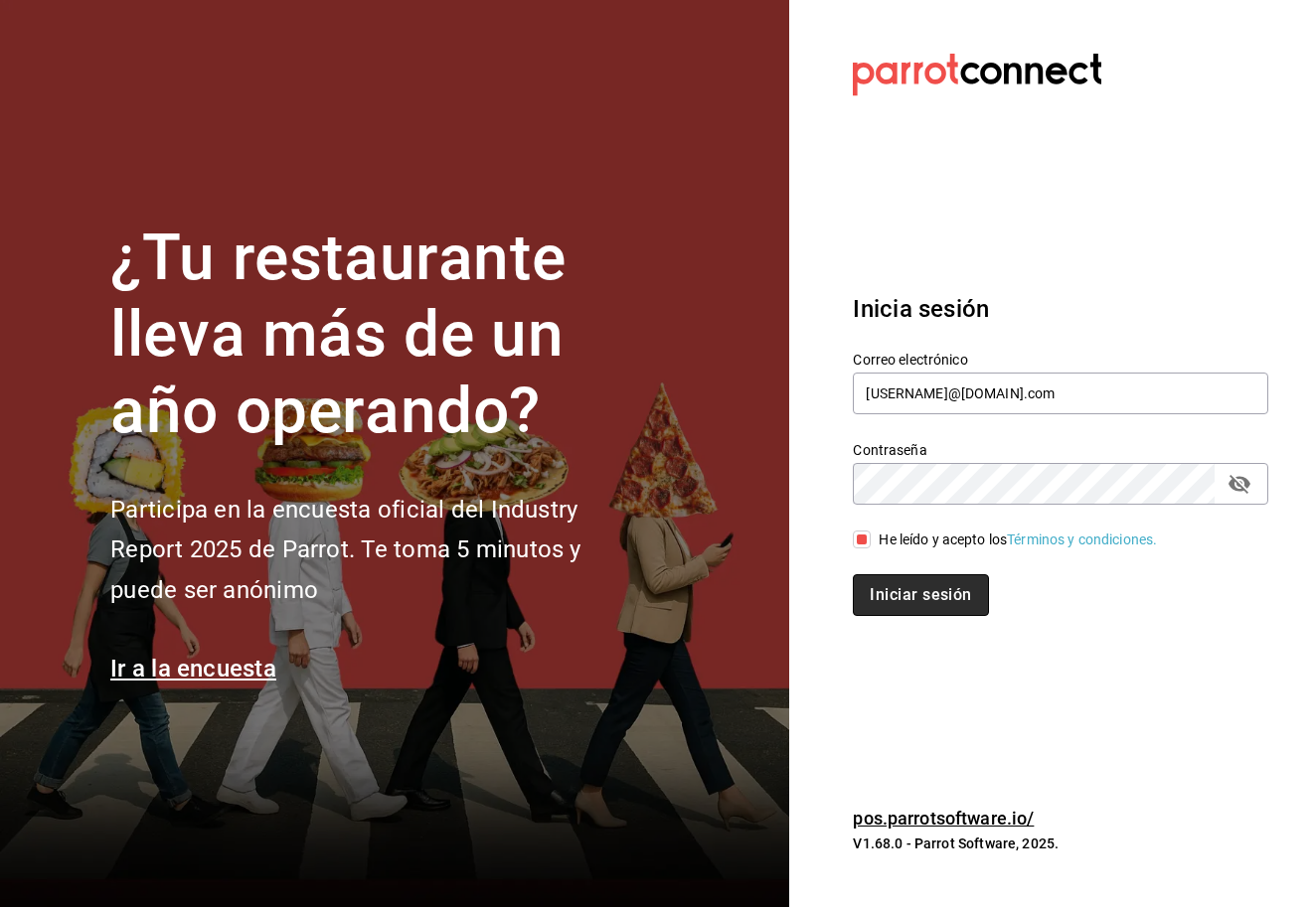 click on "Iniciar sesión" at bounding box center (920, 595) 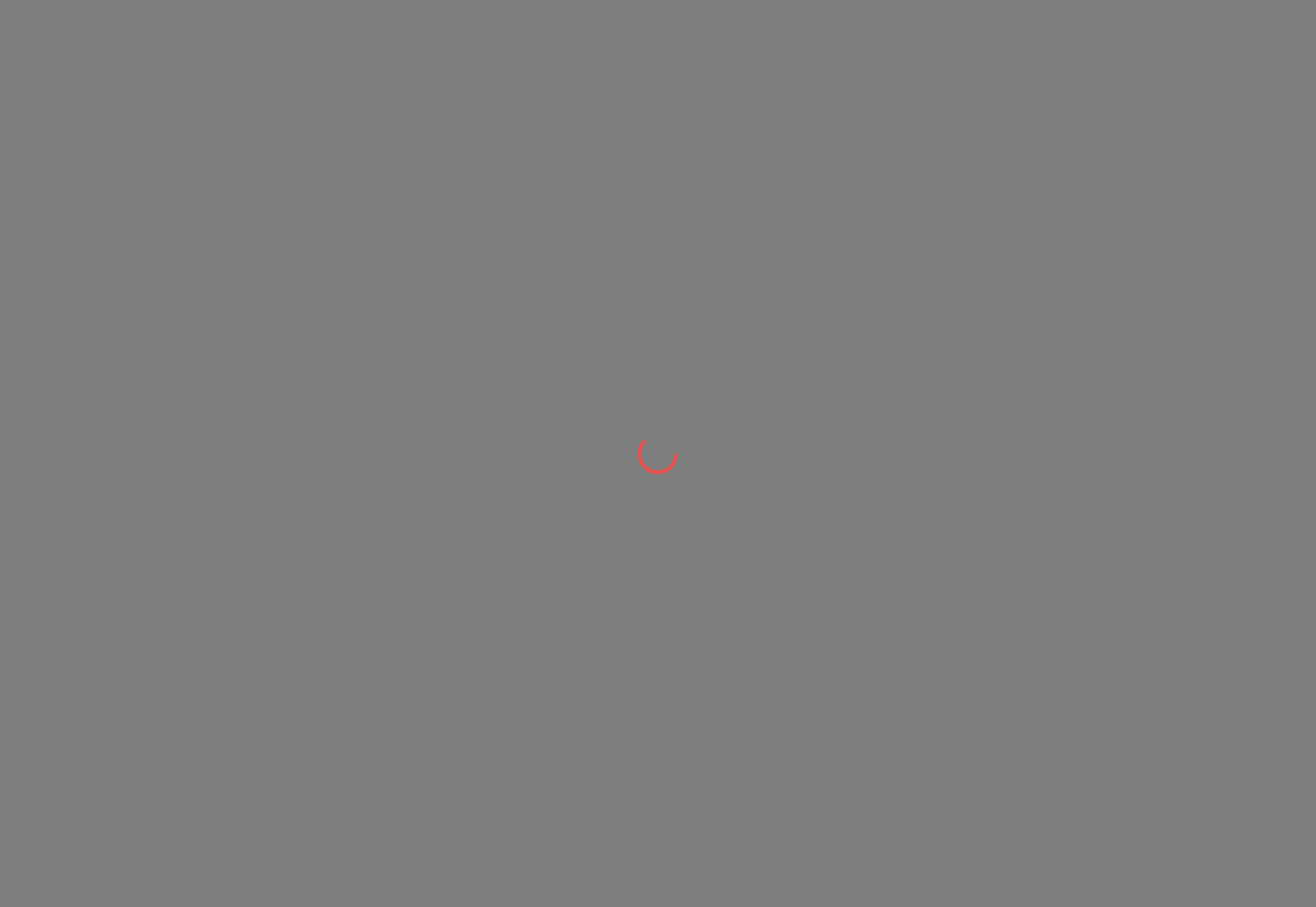 scroll, scrollTop: 0, scrollLeft: 0, axis: both 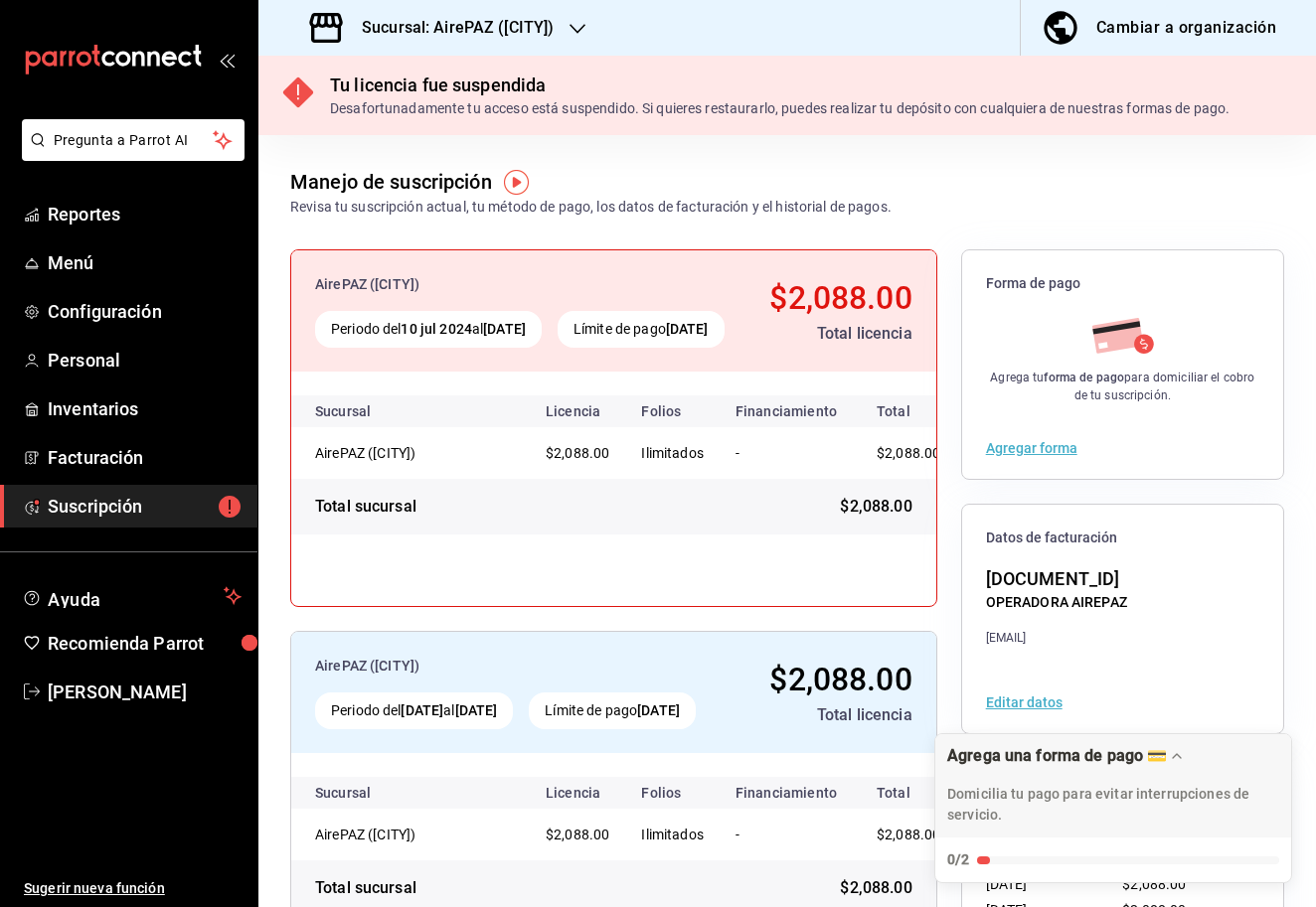click 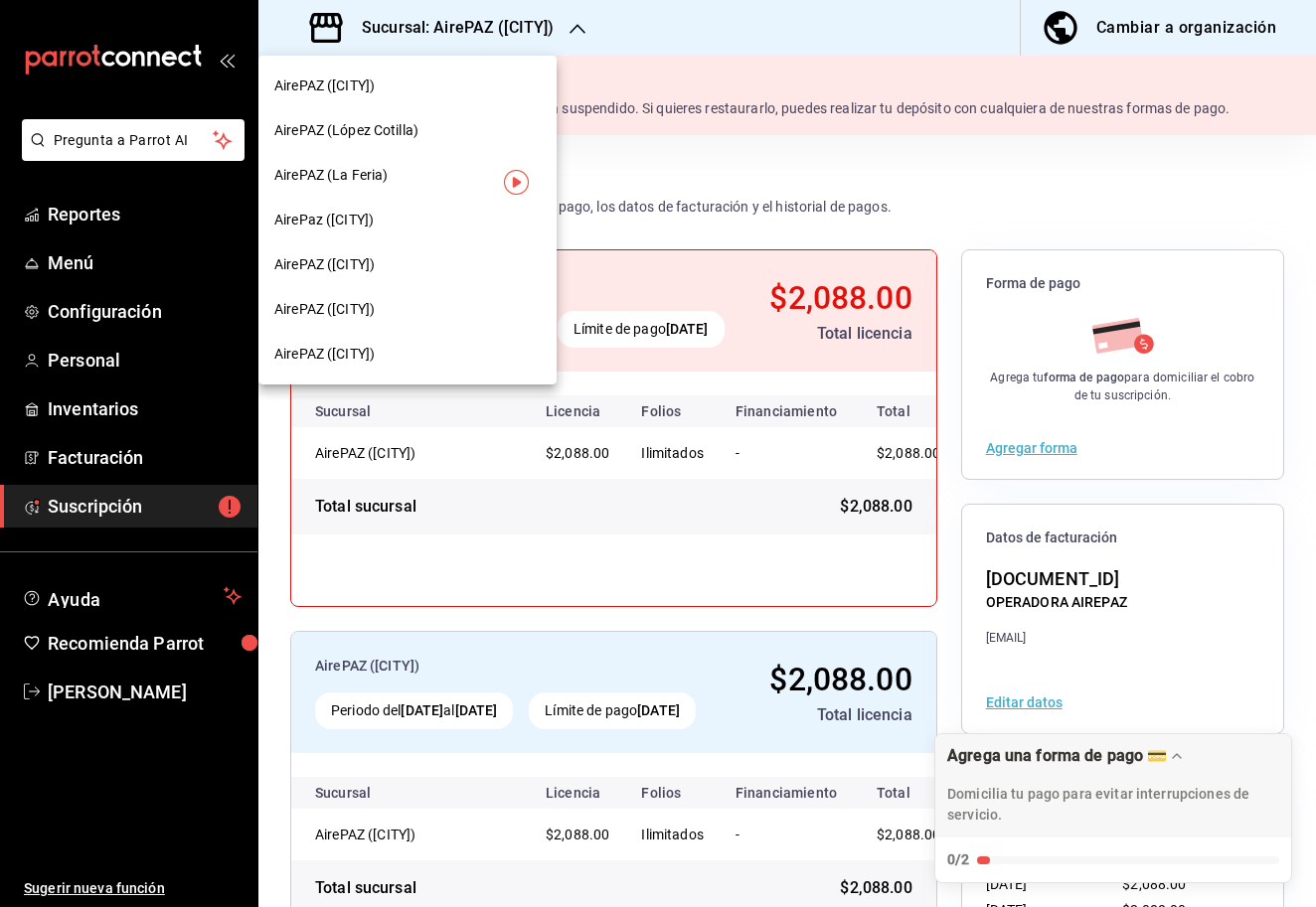 click on "AirePAZ ([CITY])" at bounding box center [324, 264] 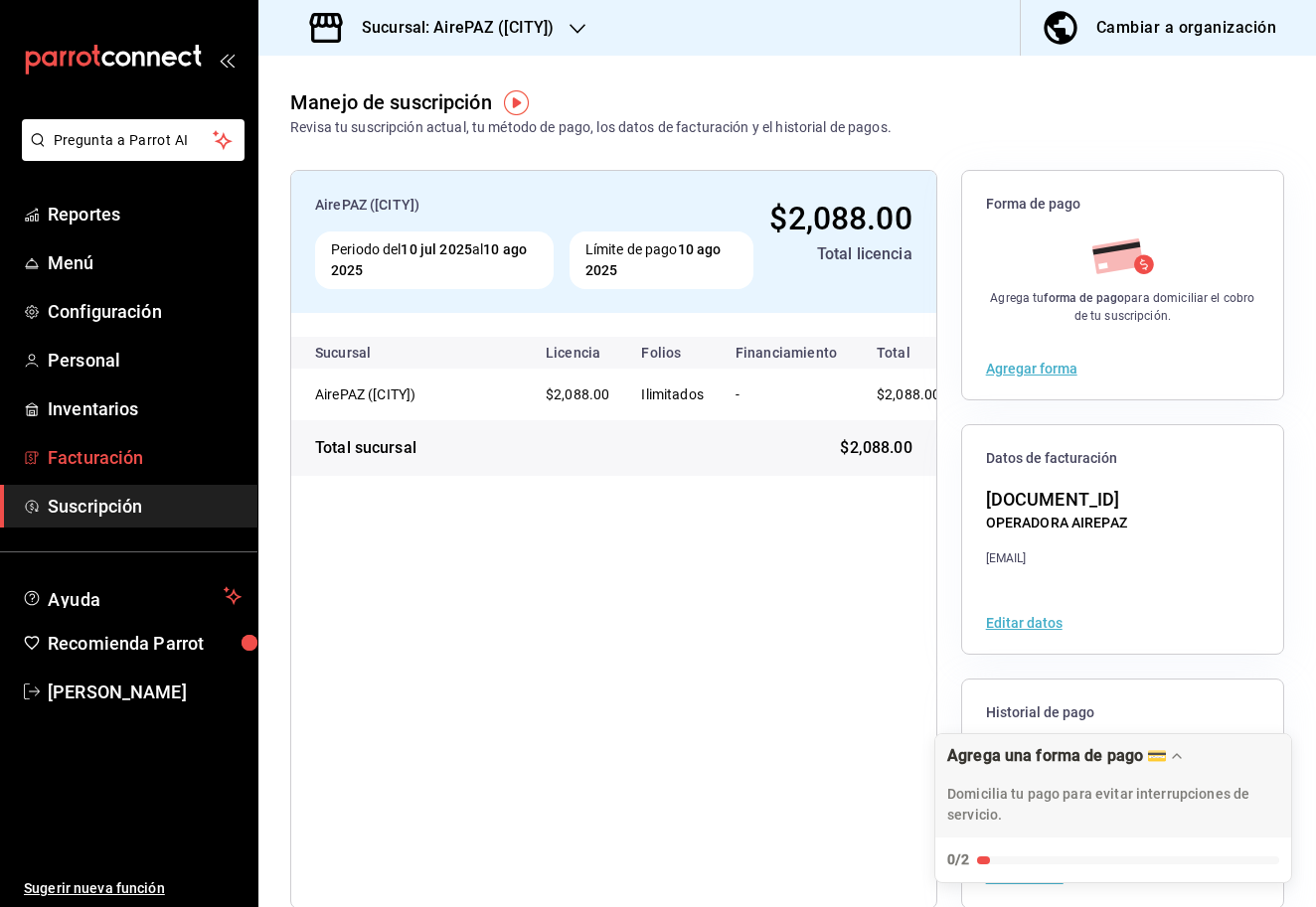click on "Facturación" at bounding box center [144, 457] 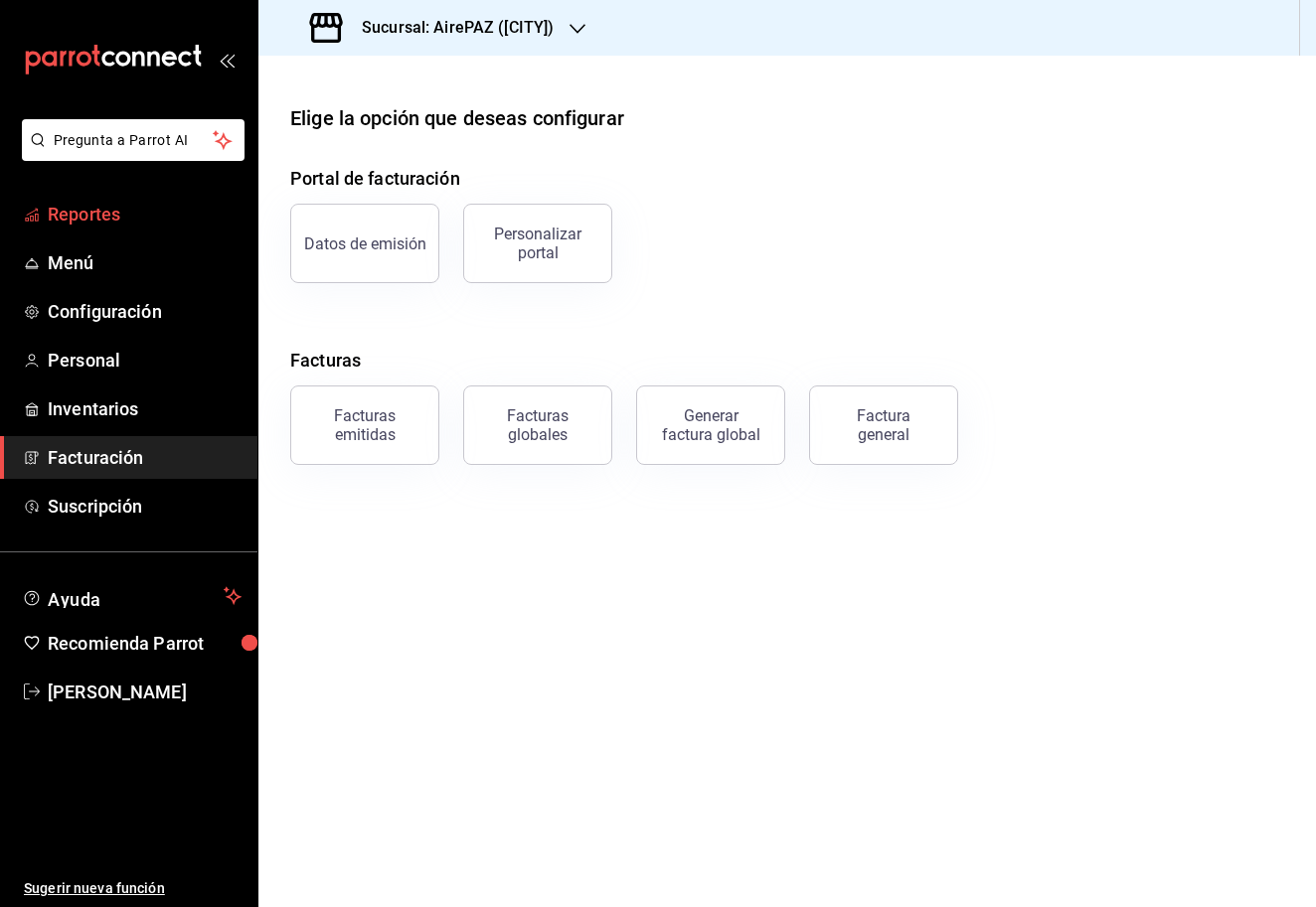 click on "Reportes" at bounding box center (144, 214) 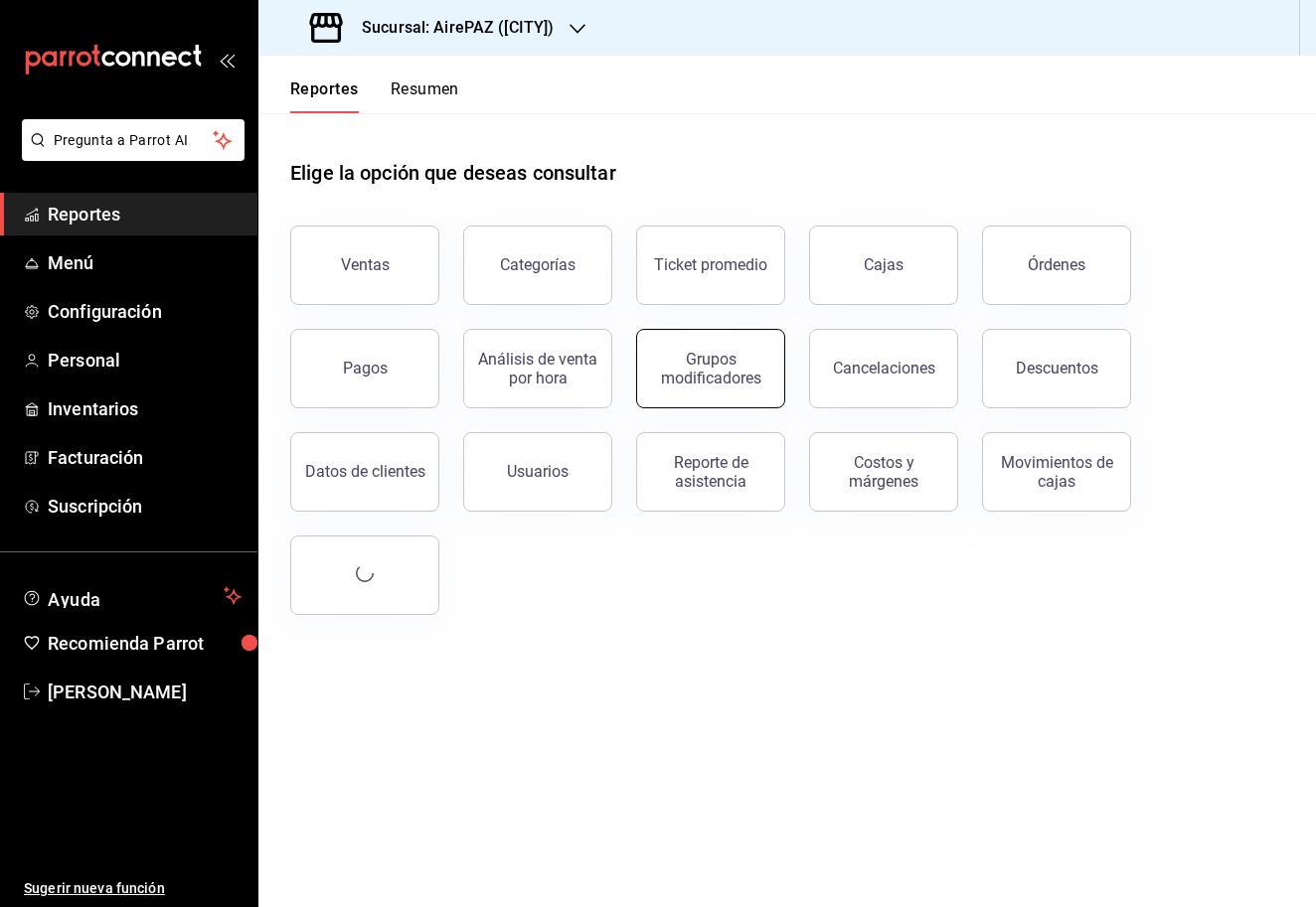 click on "Grupos modificadores" at bounding box center [711, 369] 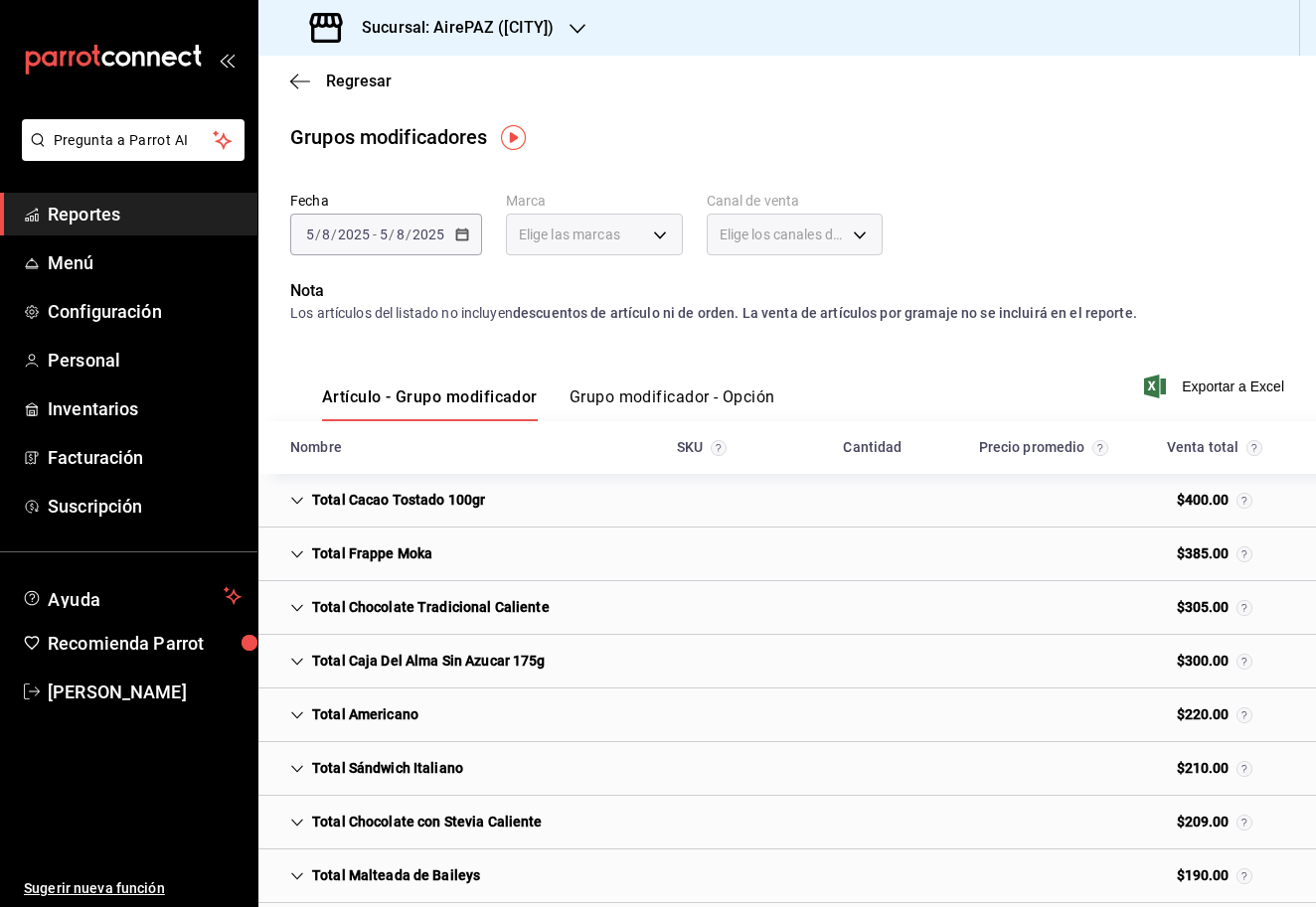 click on "2025-08-05 5 / 8 / 2025 - 2025-08-05 5 / 8 / 2025" at bounding box center (386, 234) 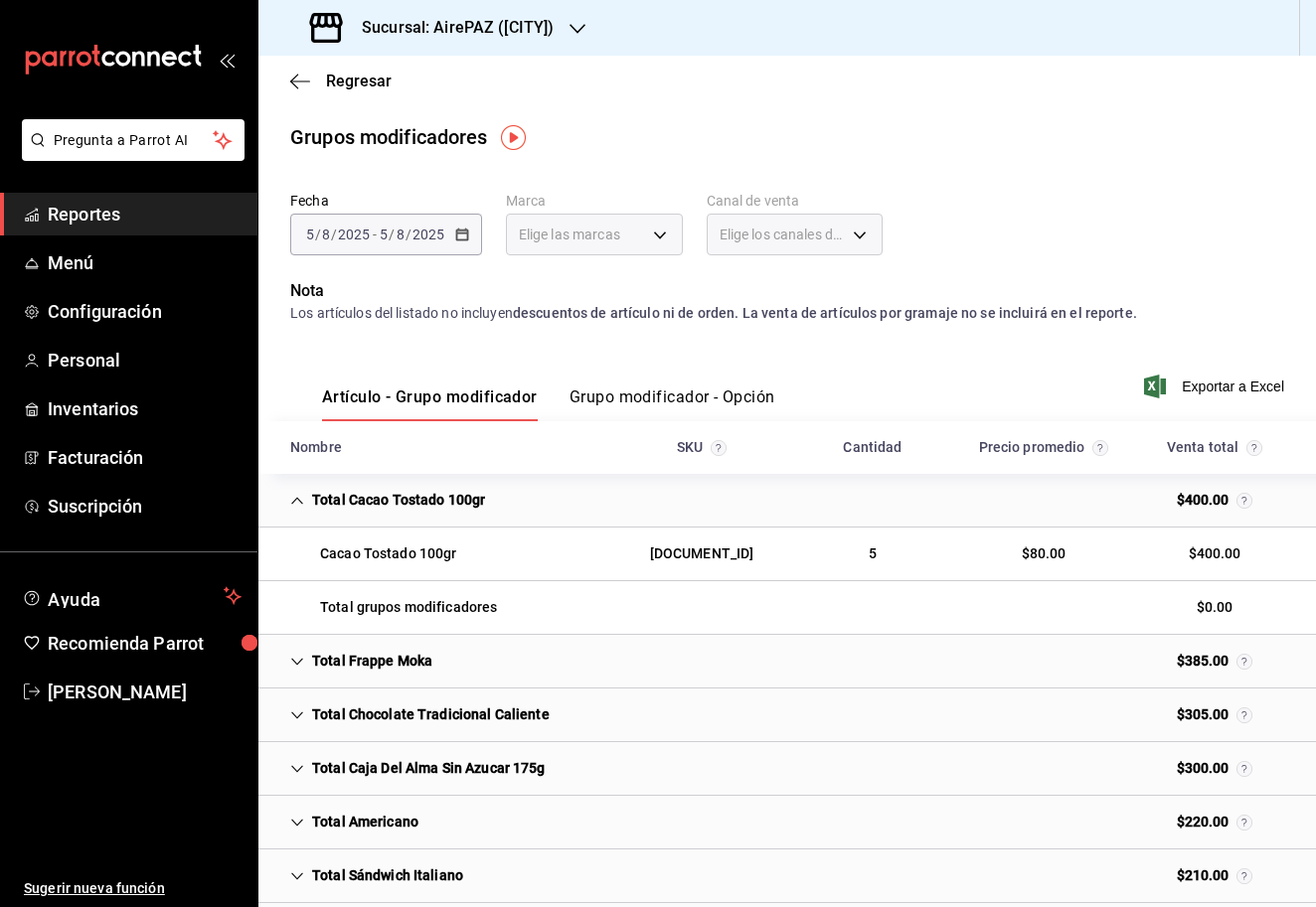 click on "Total Cacao Tostado 100gr" at bounding box center [388, 500] 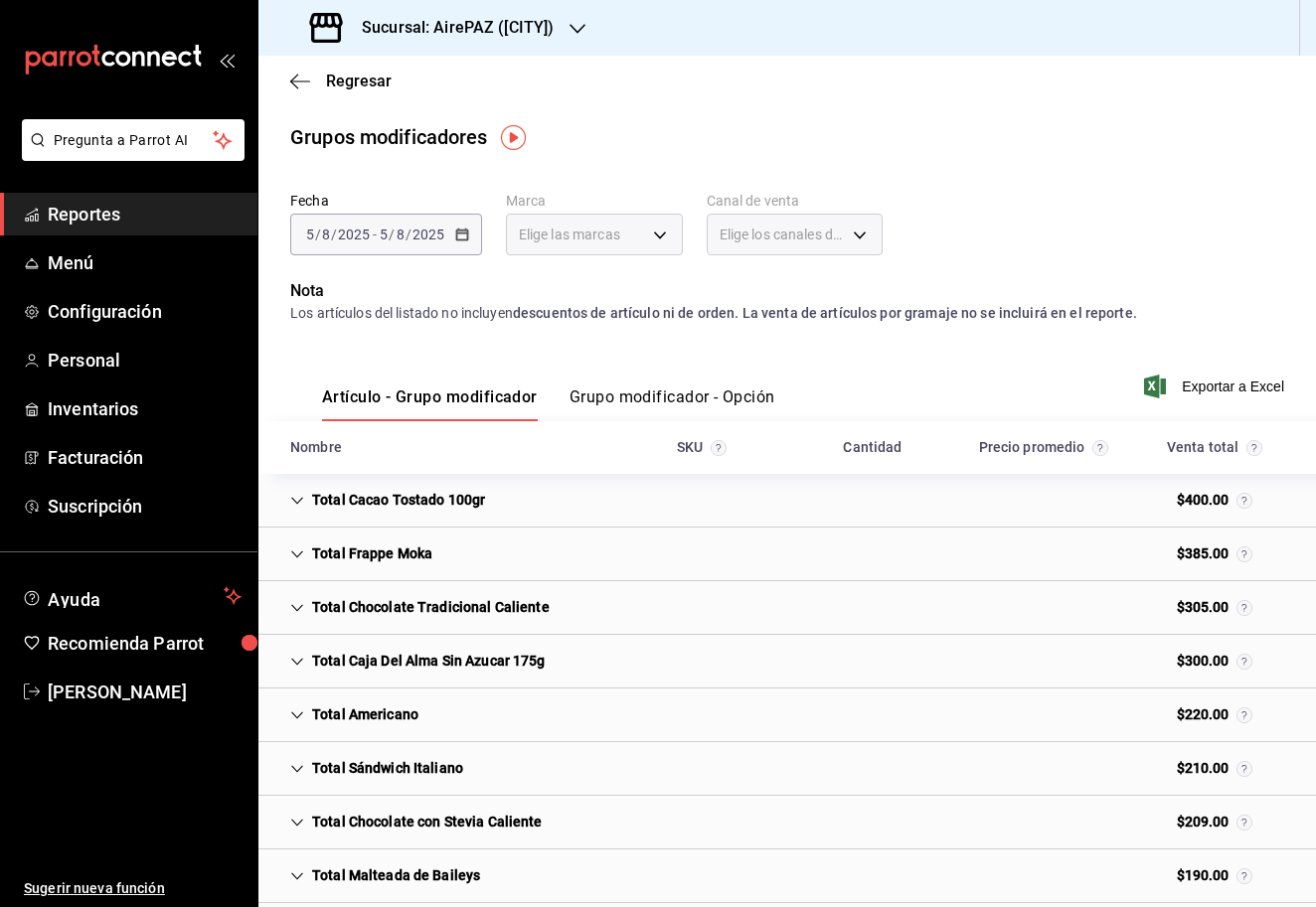 click on "Grupo modificador - Opción" at bounding box center (672, 404) 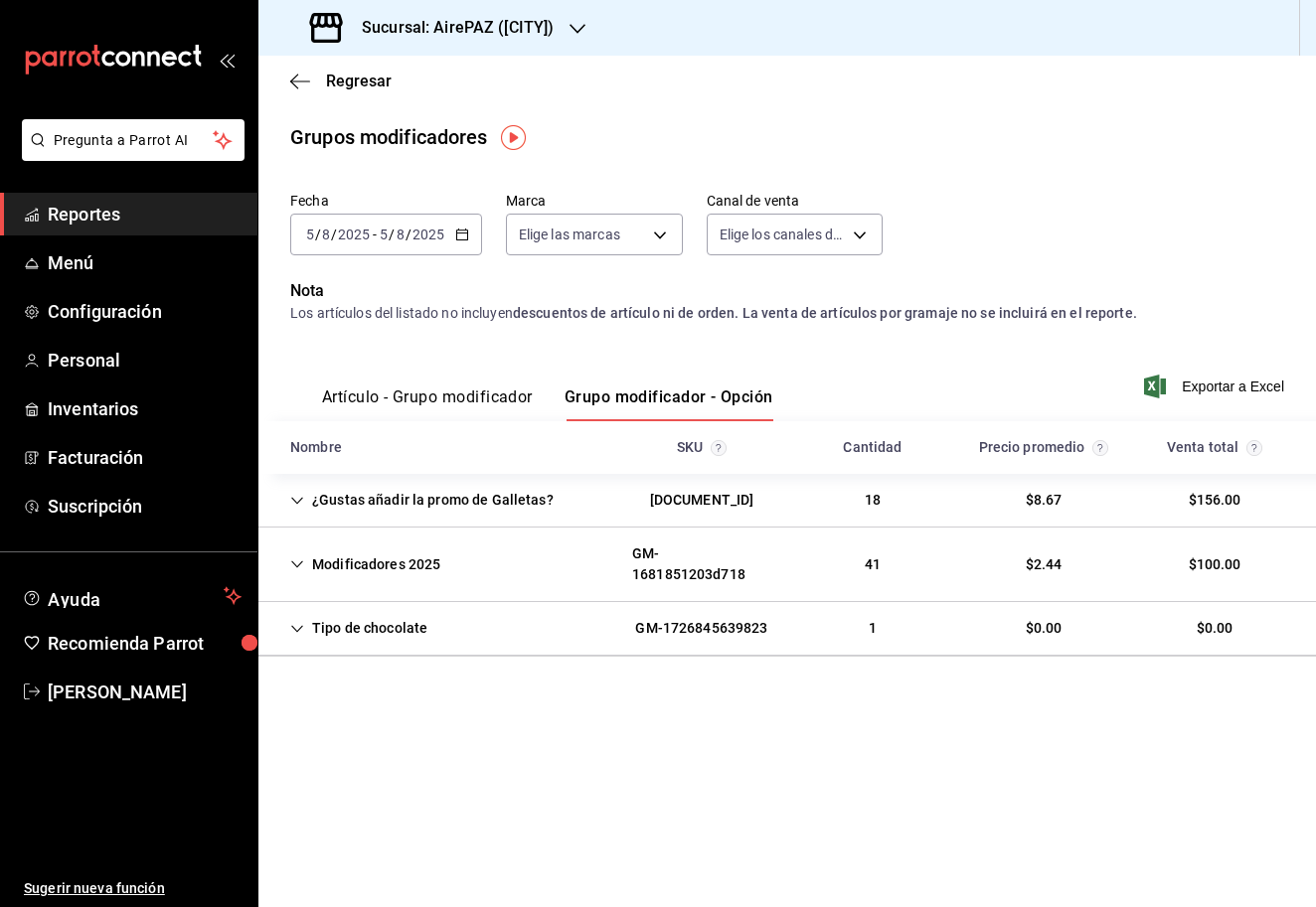 click on "¿Gustas añadir la promo de Galletas?" at bounding box center [421, 500] 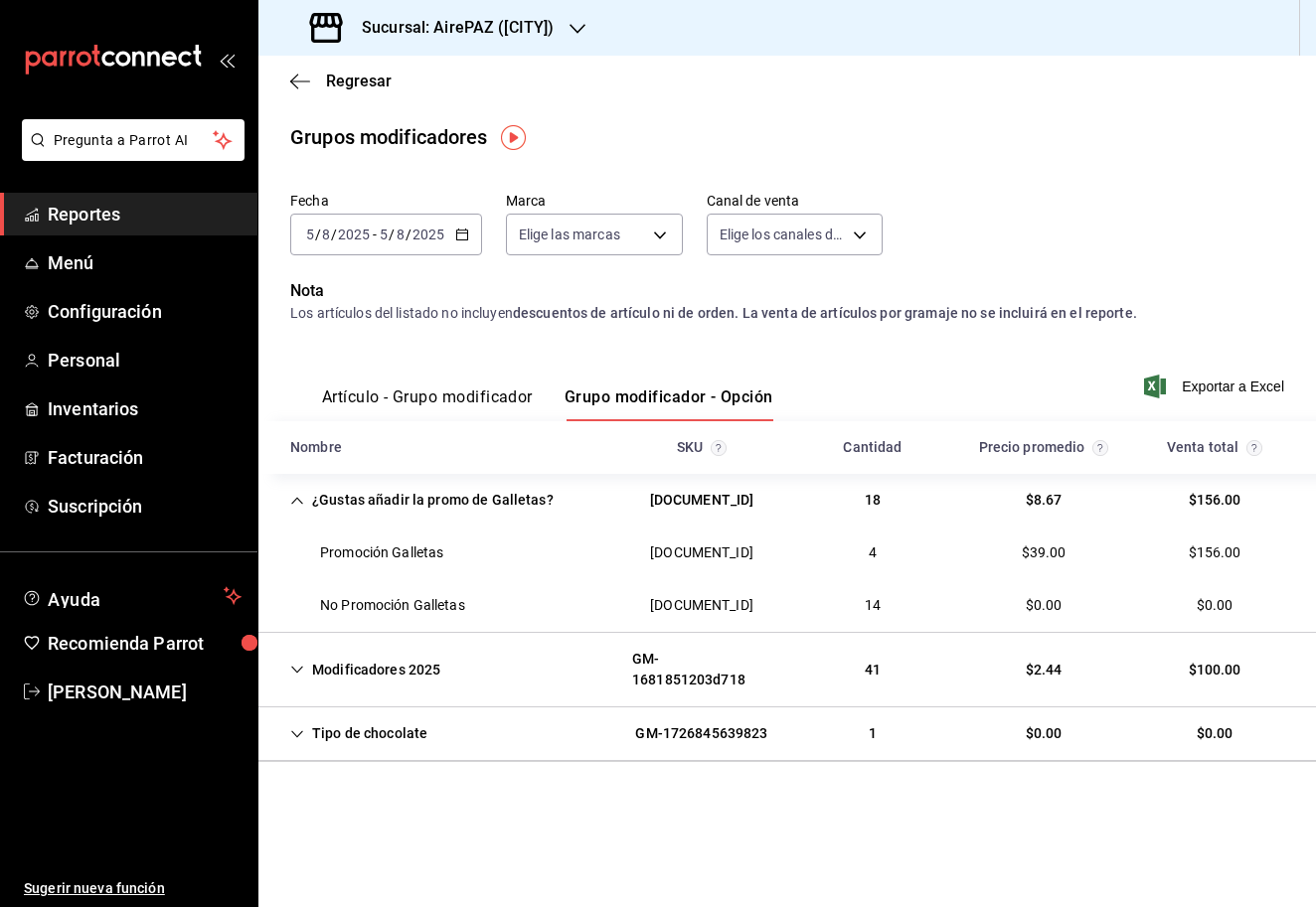 click on "¿Gustas añadir la promo de Galletas?" at bounding box center (421, 500) 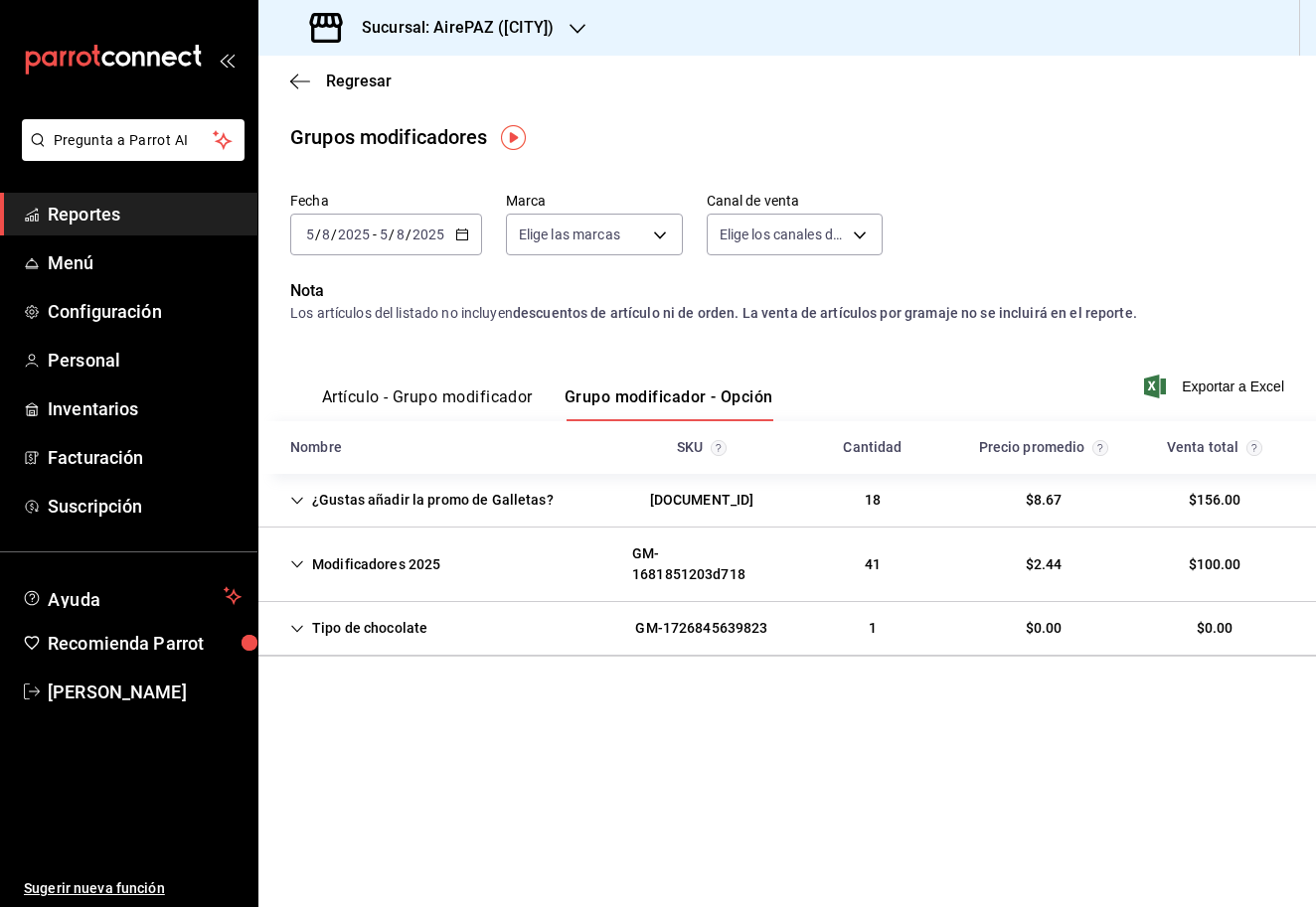 click on "Modificadores 2025" at bounding box center (365, 564) 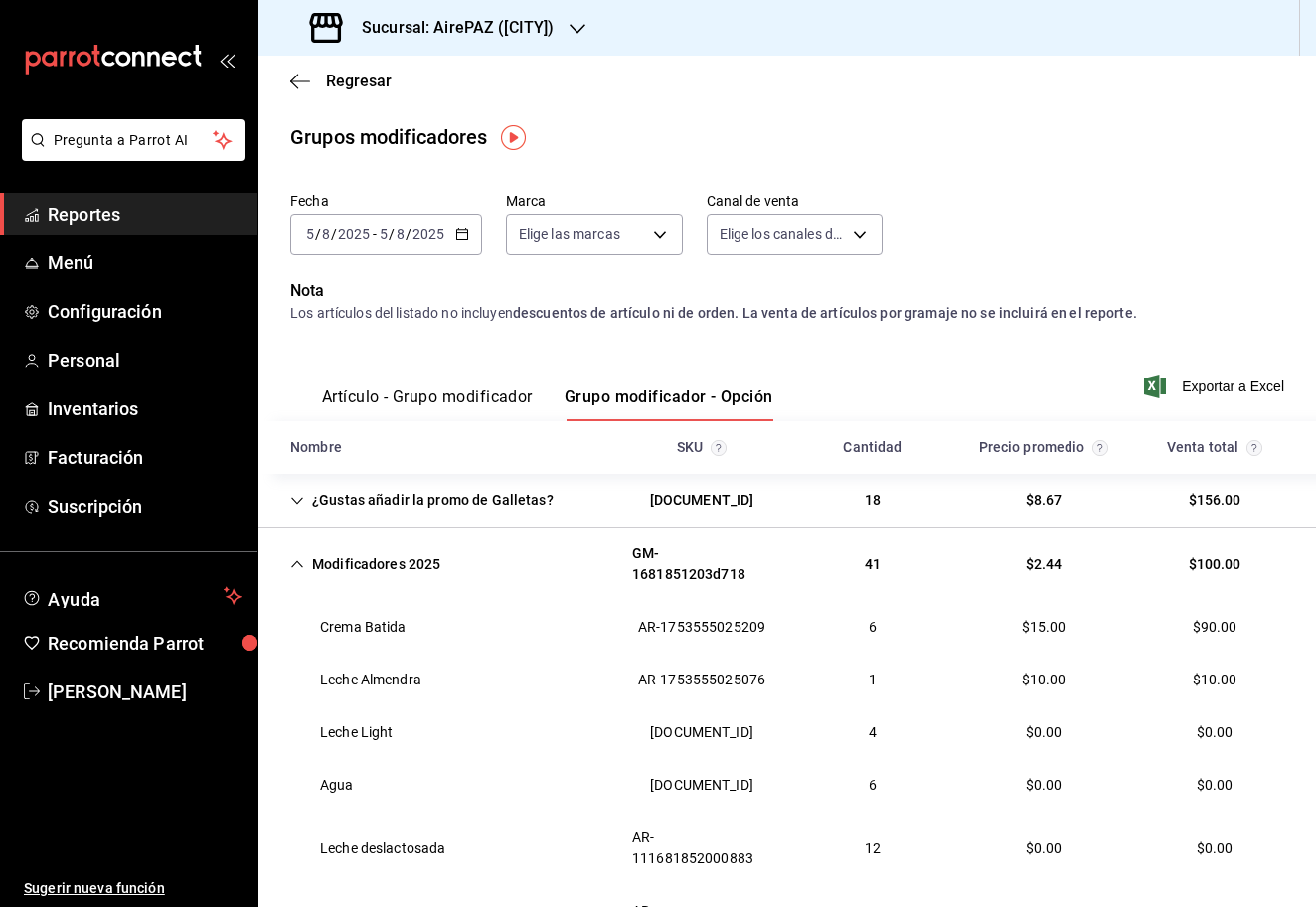 click on "Modificadores 2025" at bounding box center (365, 564) 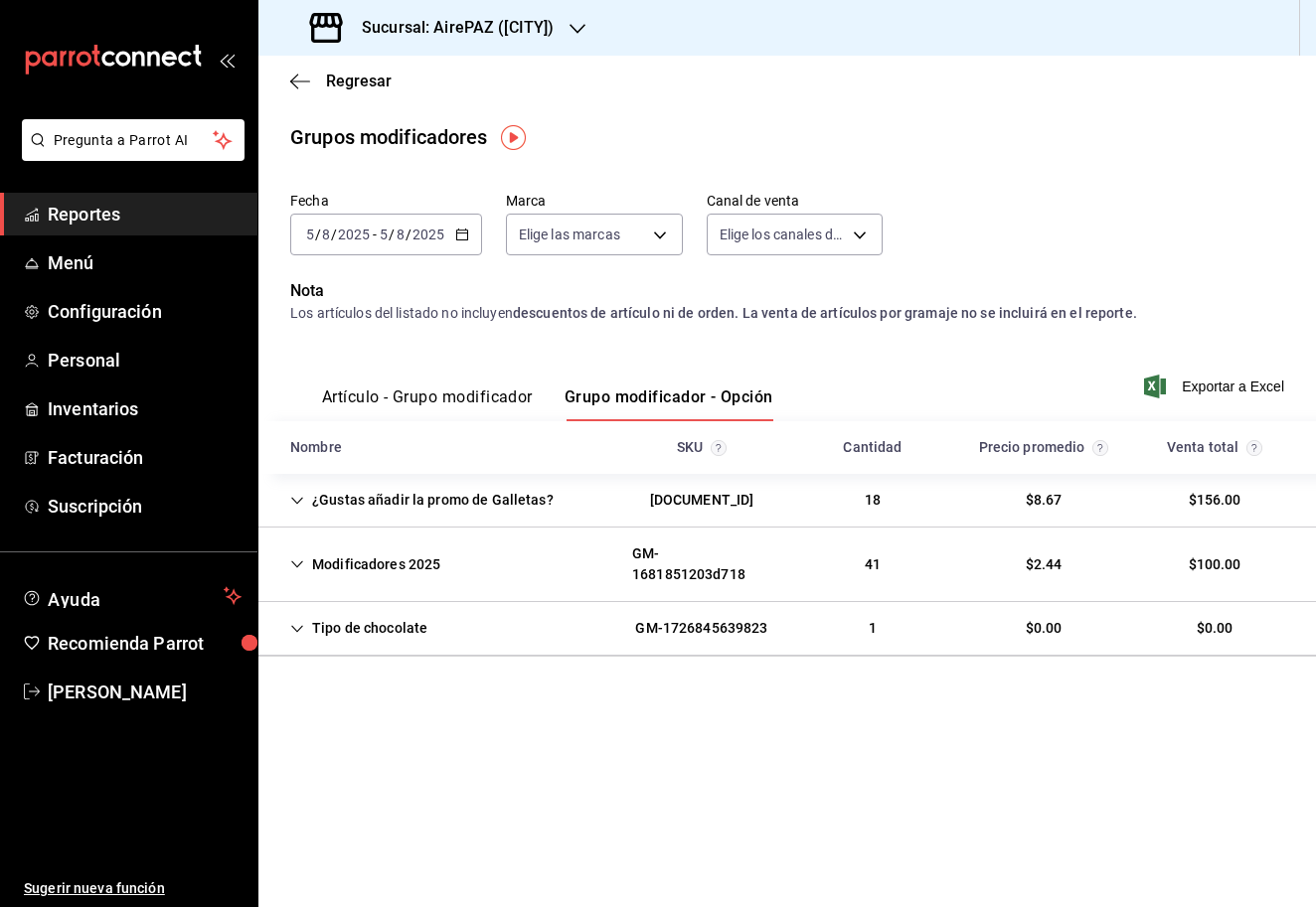 click on "Artículo - Grupo modificador" at bounding box center [427, 404] 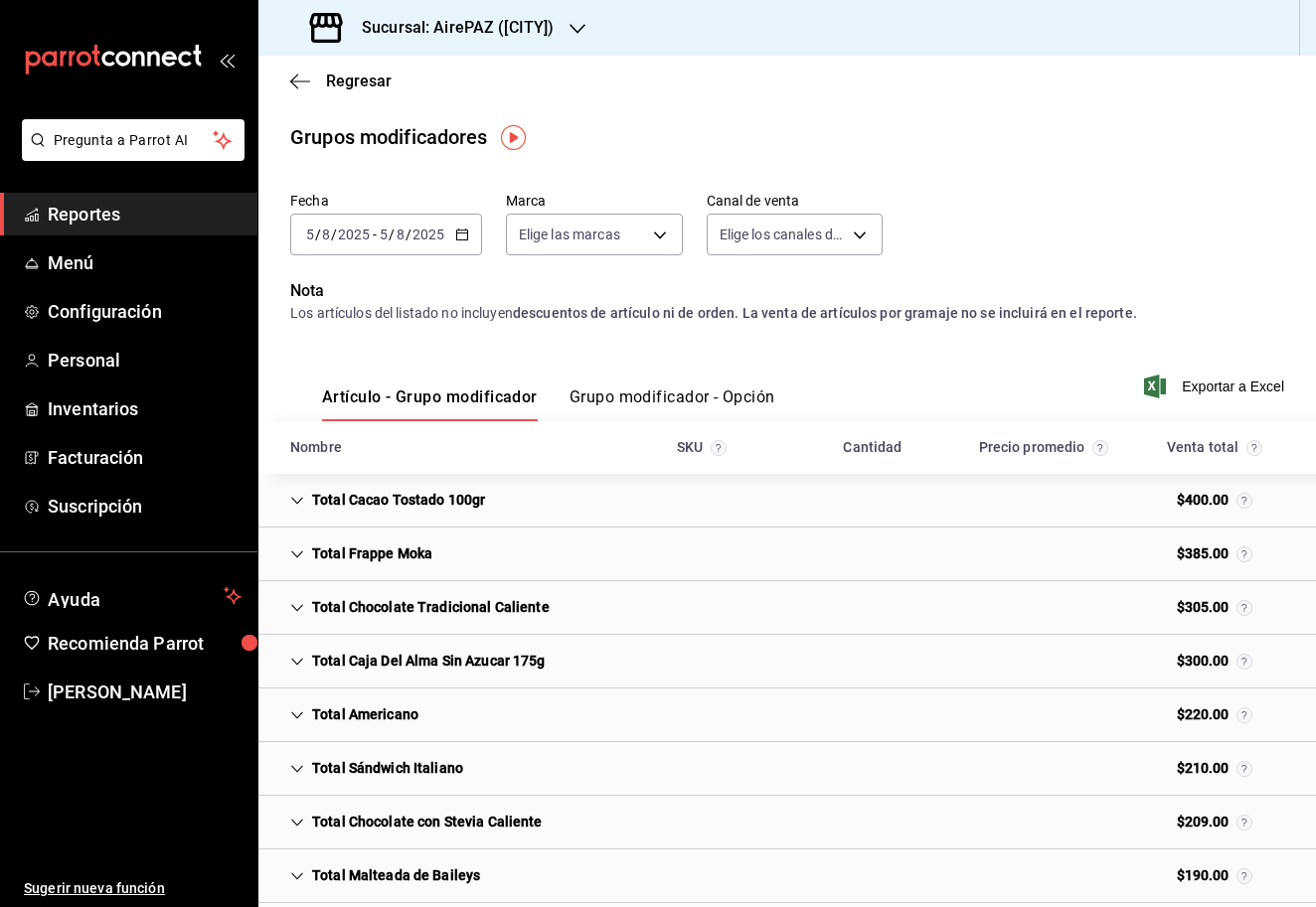 click 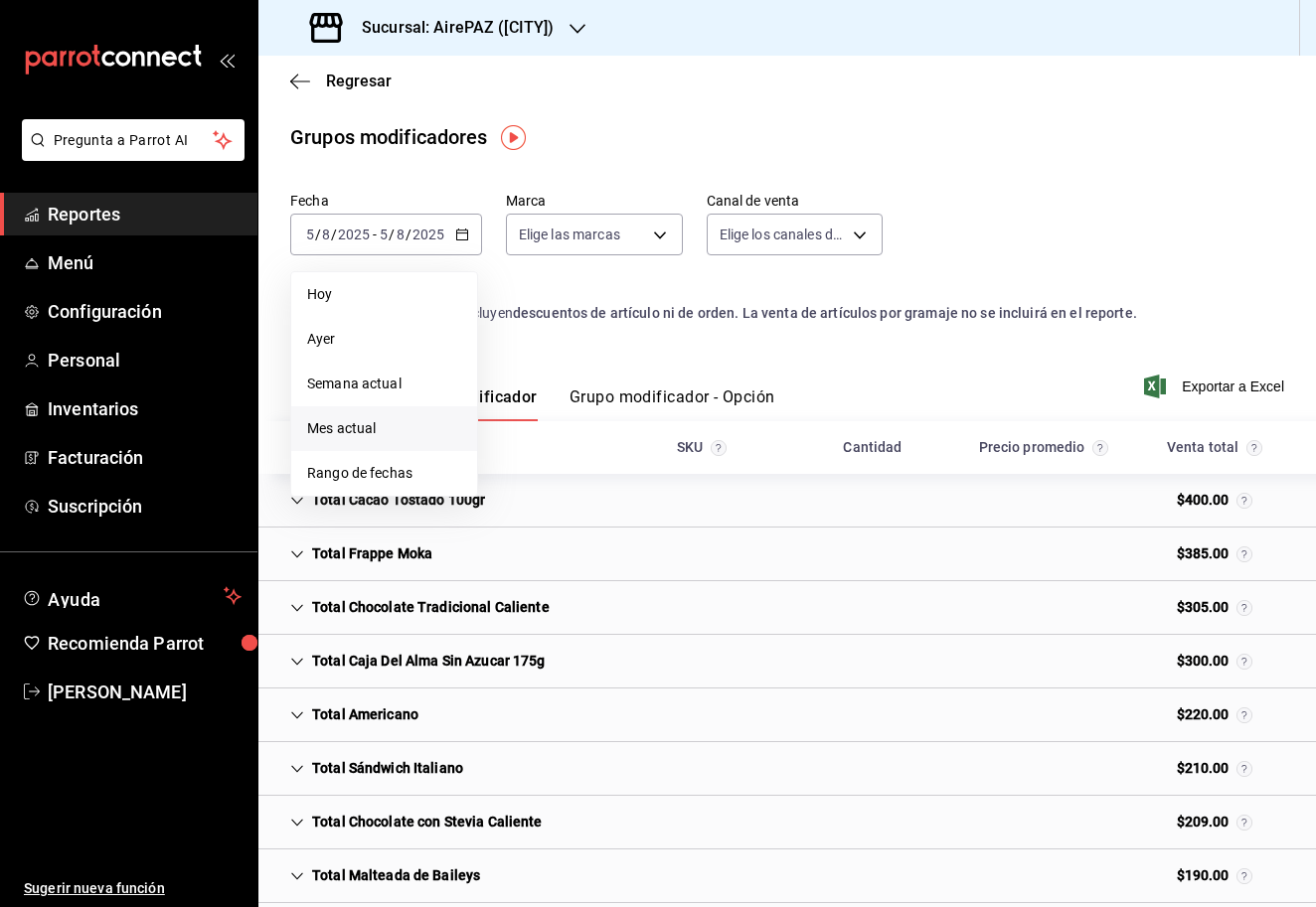 click on "Mes actual" at bounding box center [384, 428] 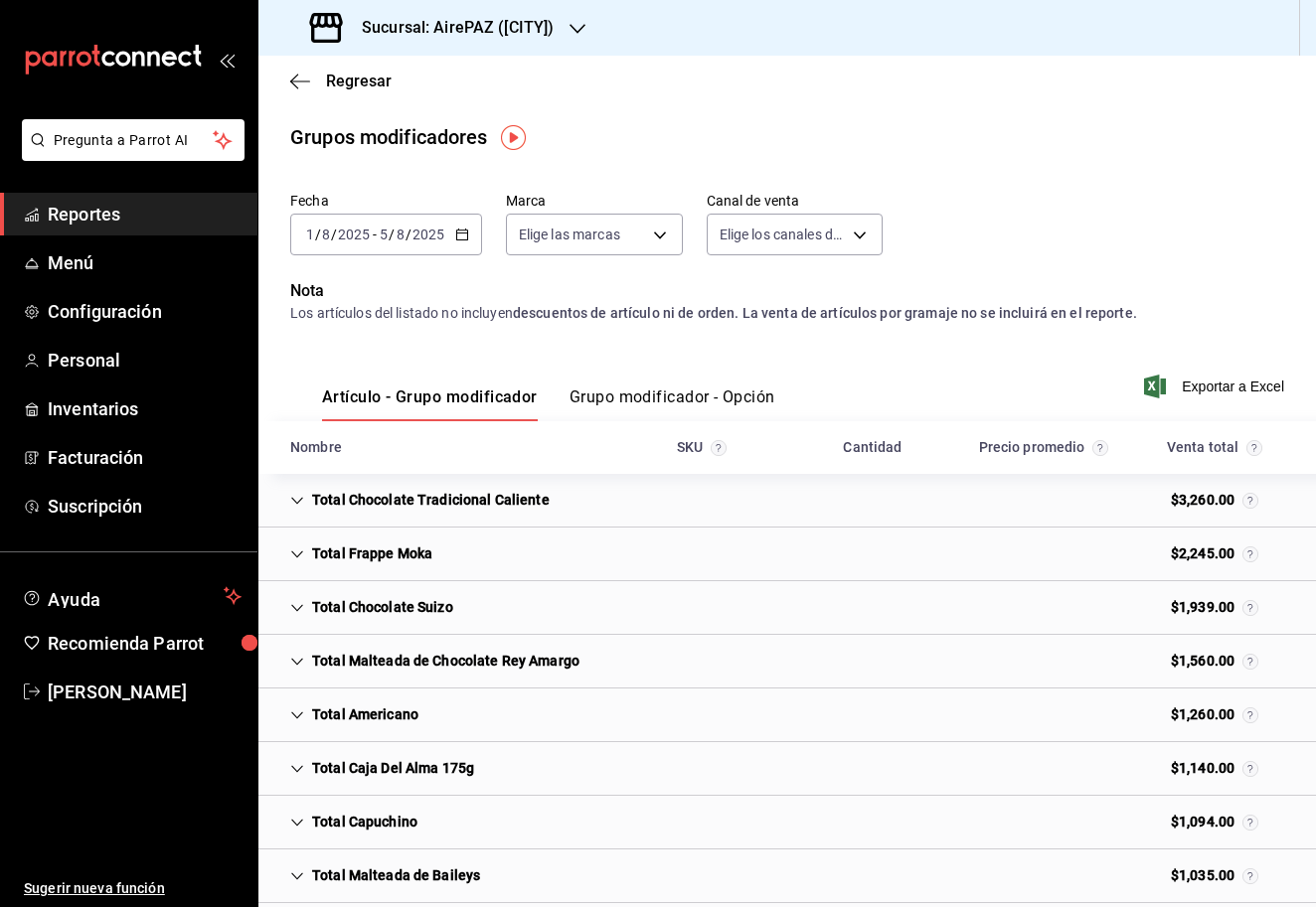 click on "Grupo modificador - Opción" at bounding box center (672, 404) 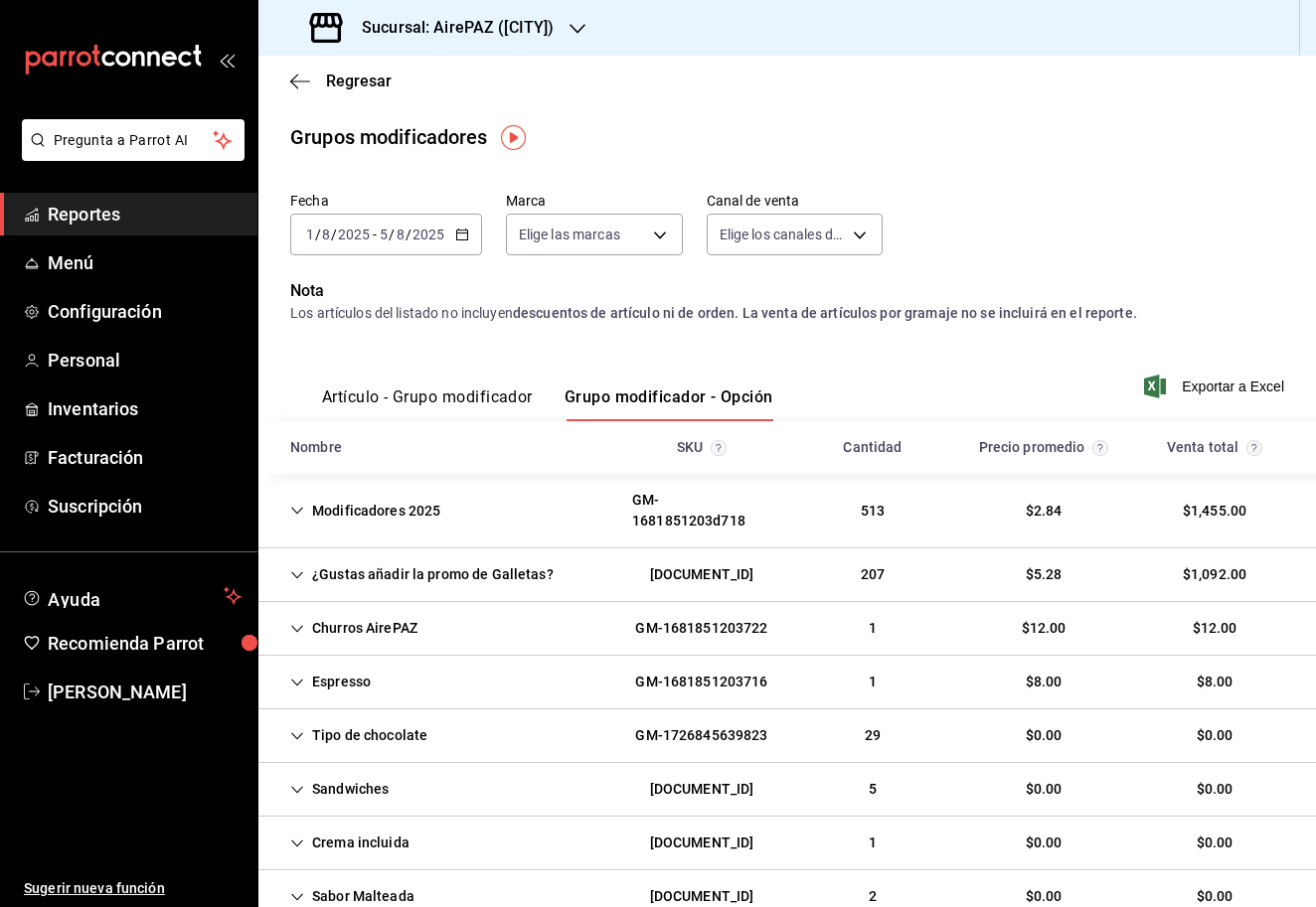 click on "¿Gustas añadir la promo de Galletas?" at bounding box center [421, 574] 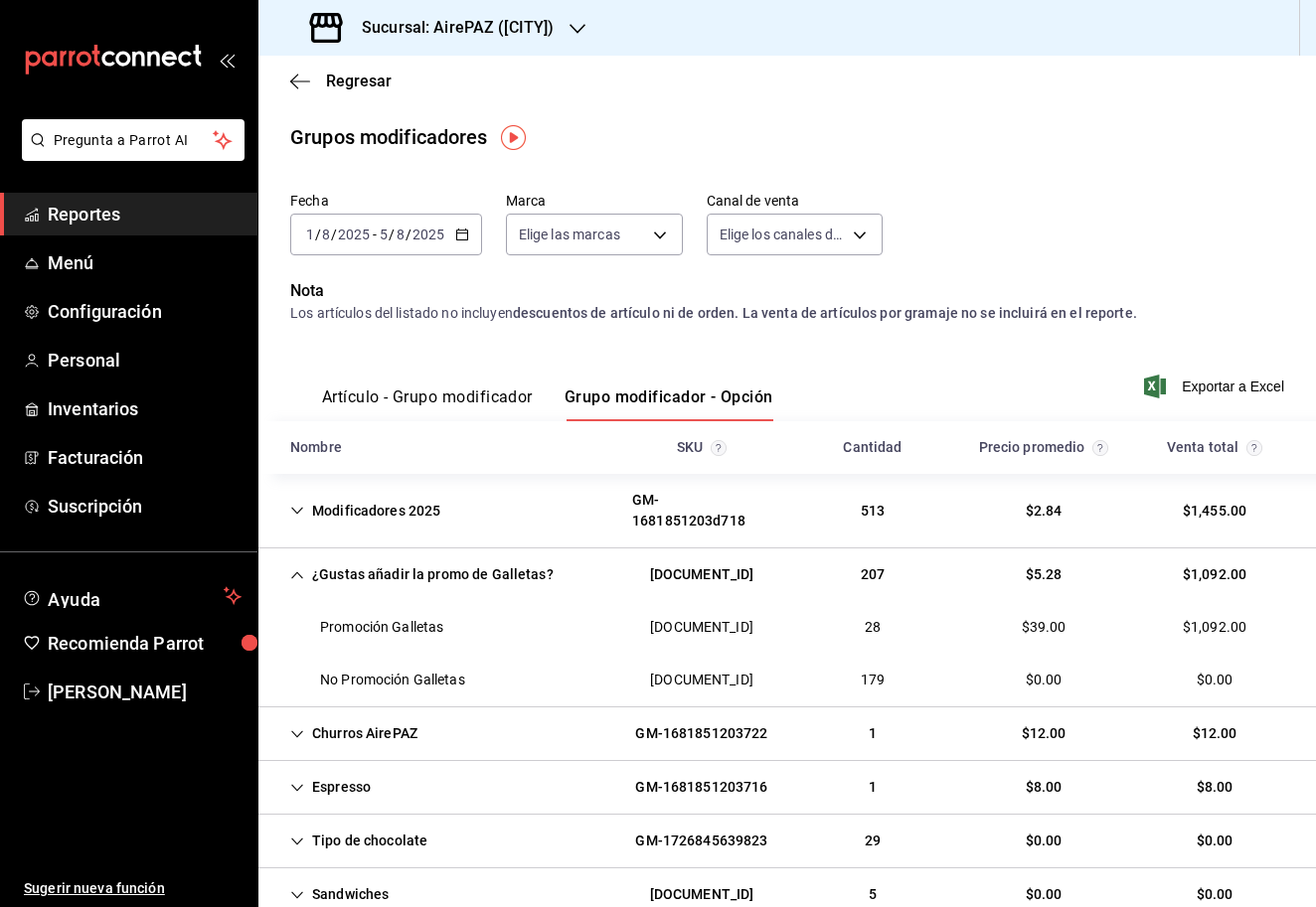 scroll, scrollTop: 0, scrollLeft: 0, axis: both 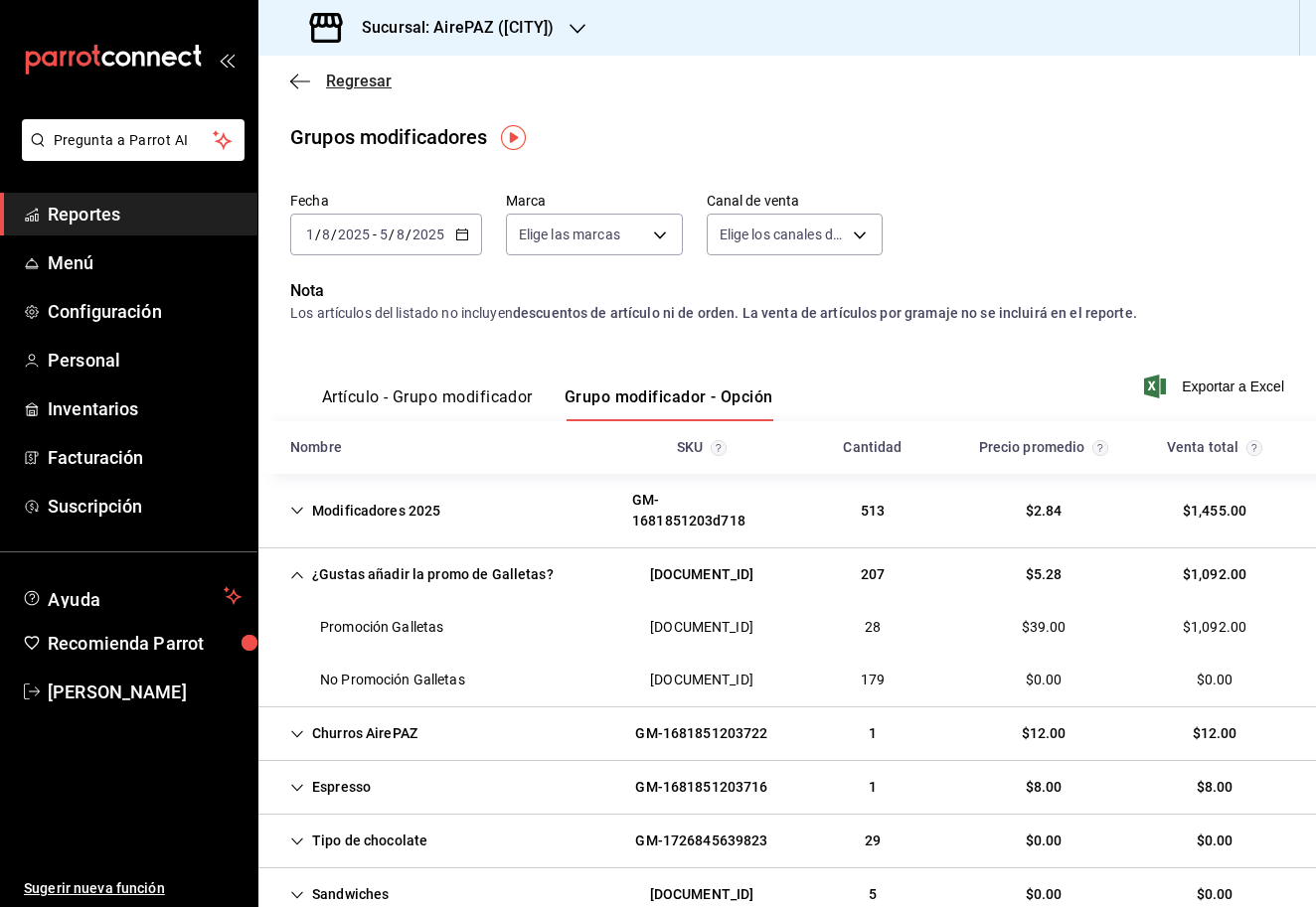 click 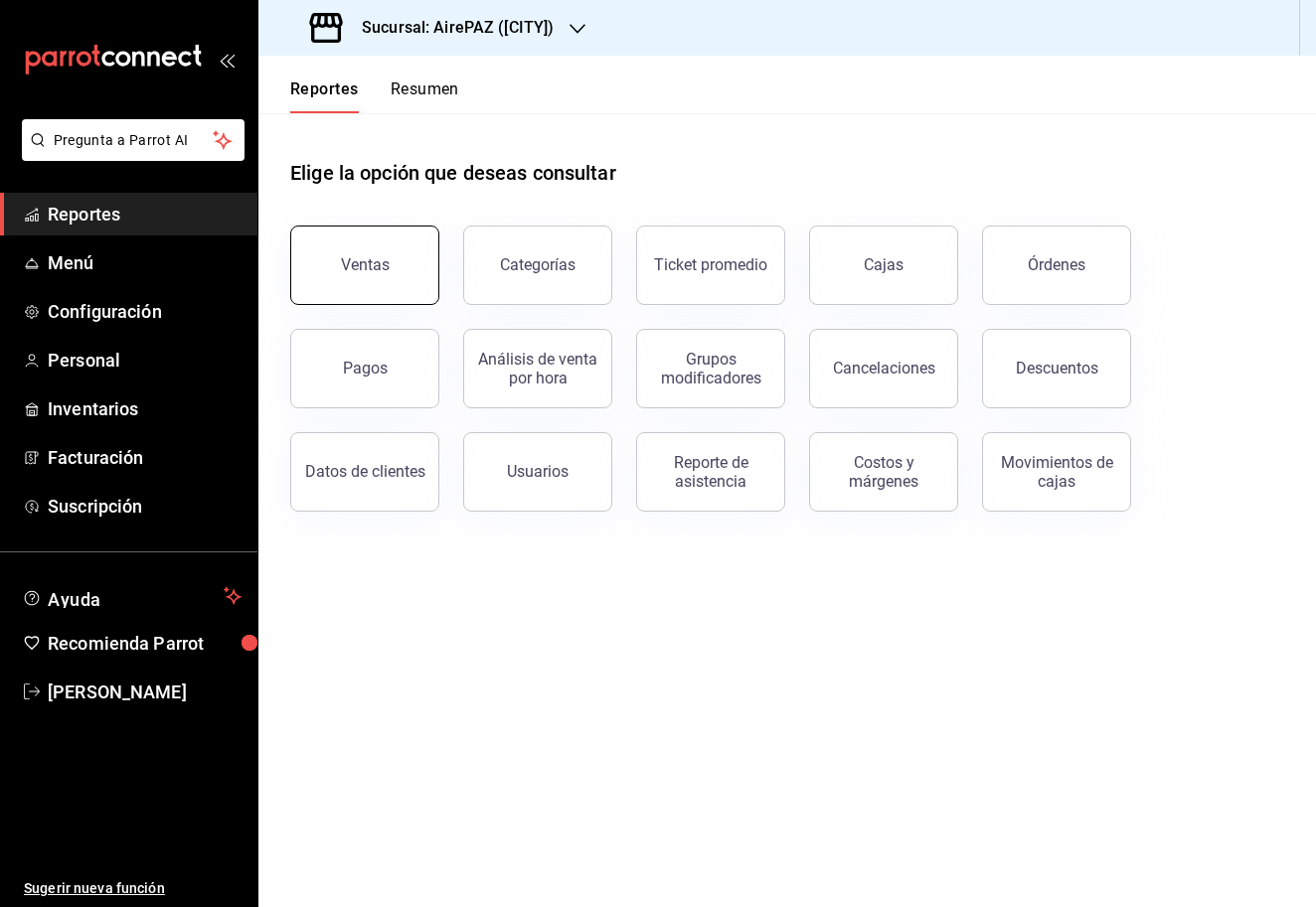 click on "Ventas" at bounding box center [365, 265] 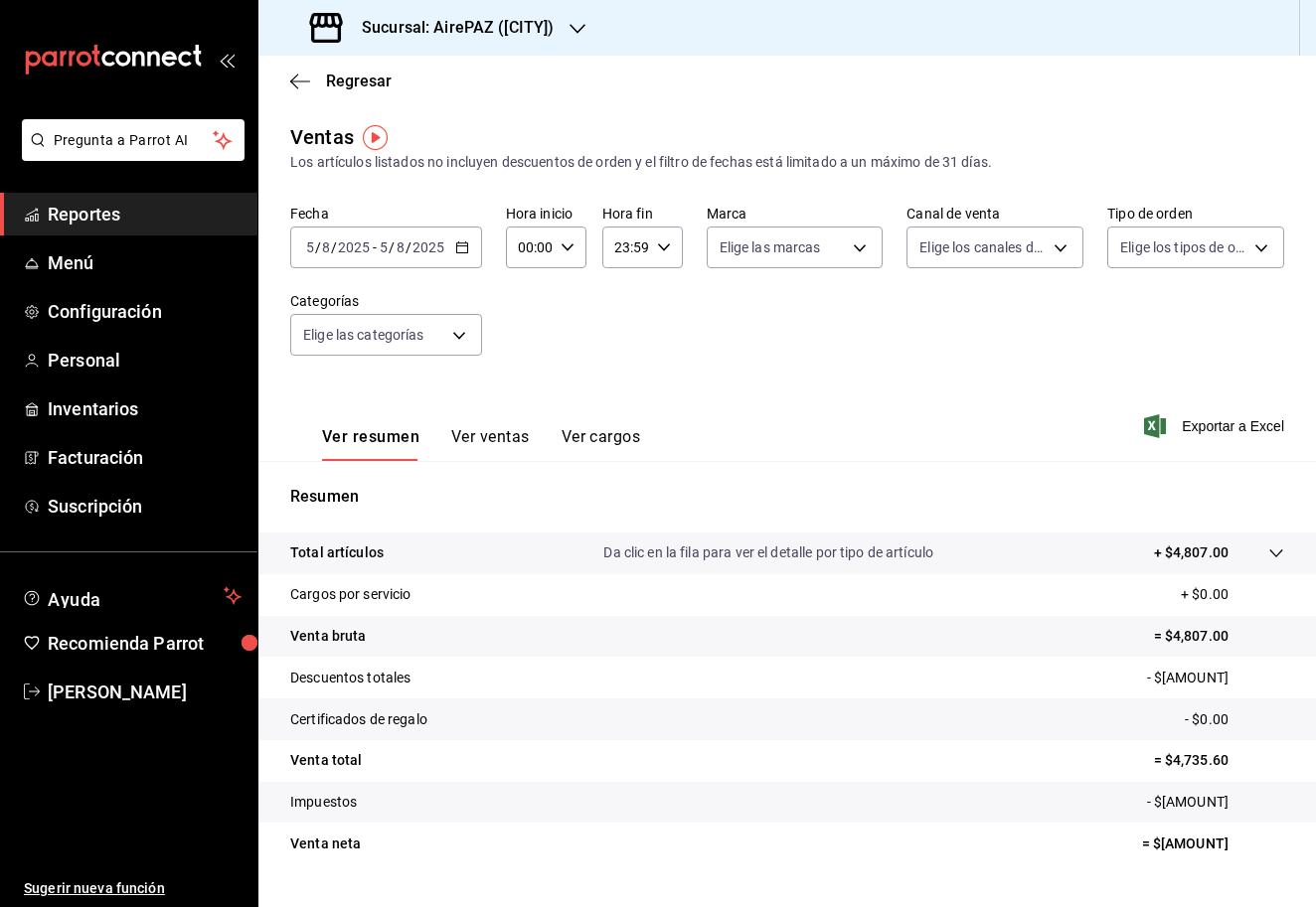 click 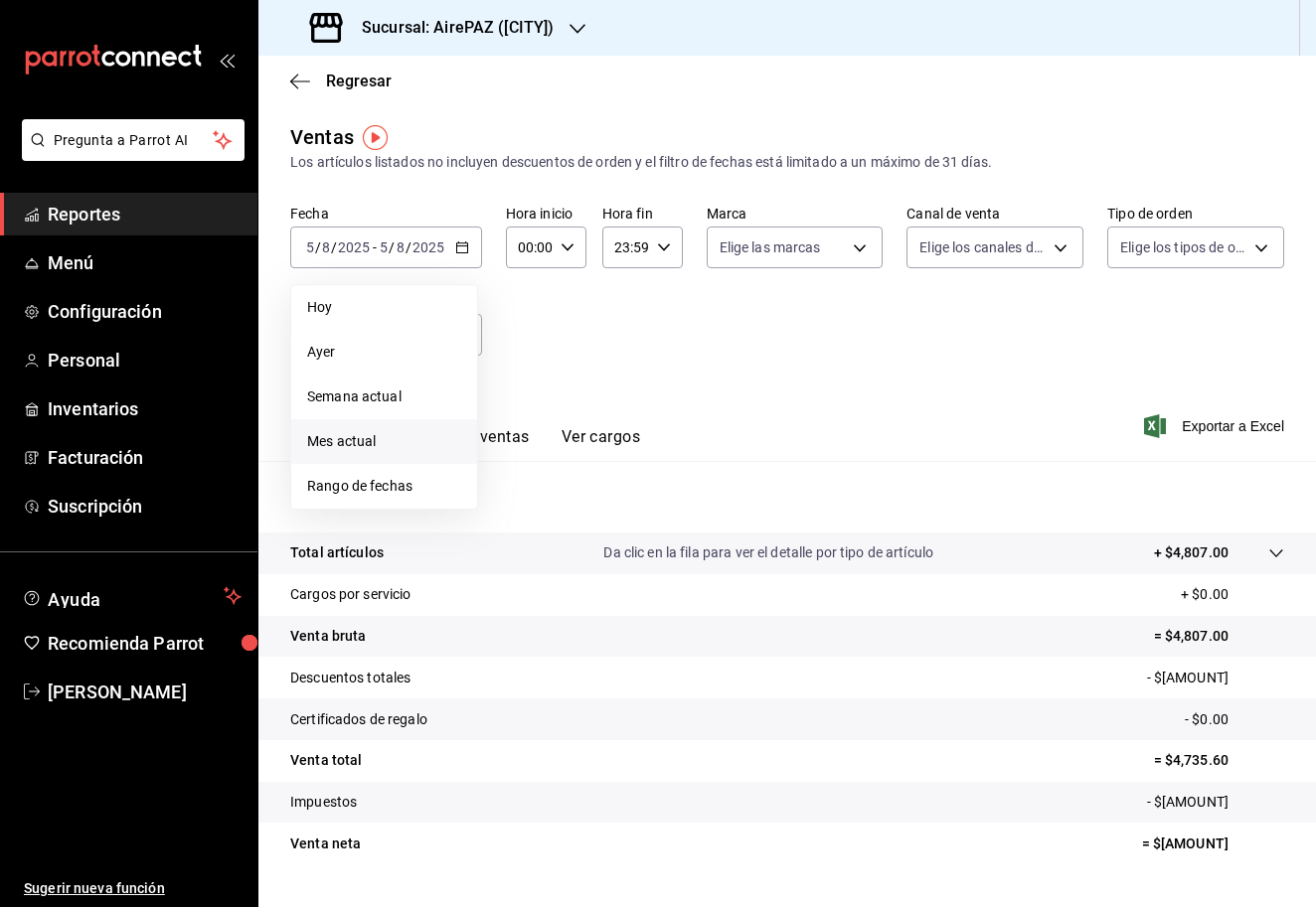 click on "Mes actual" at bounding box center [384, 441] 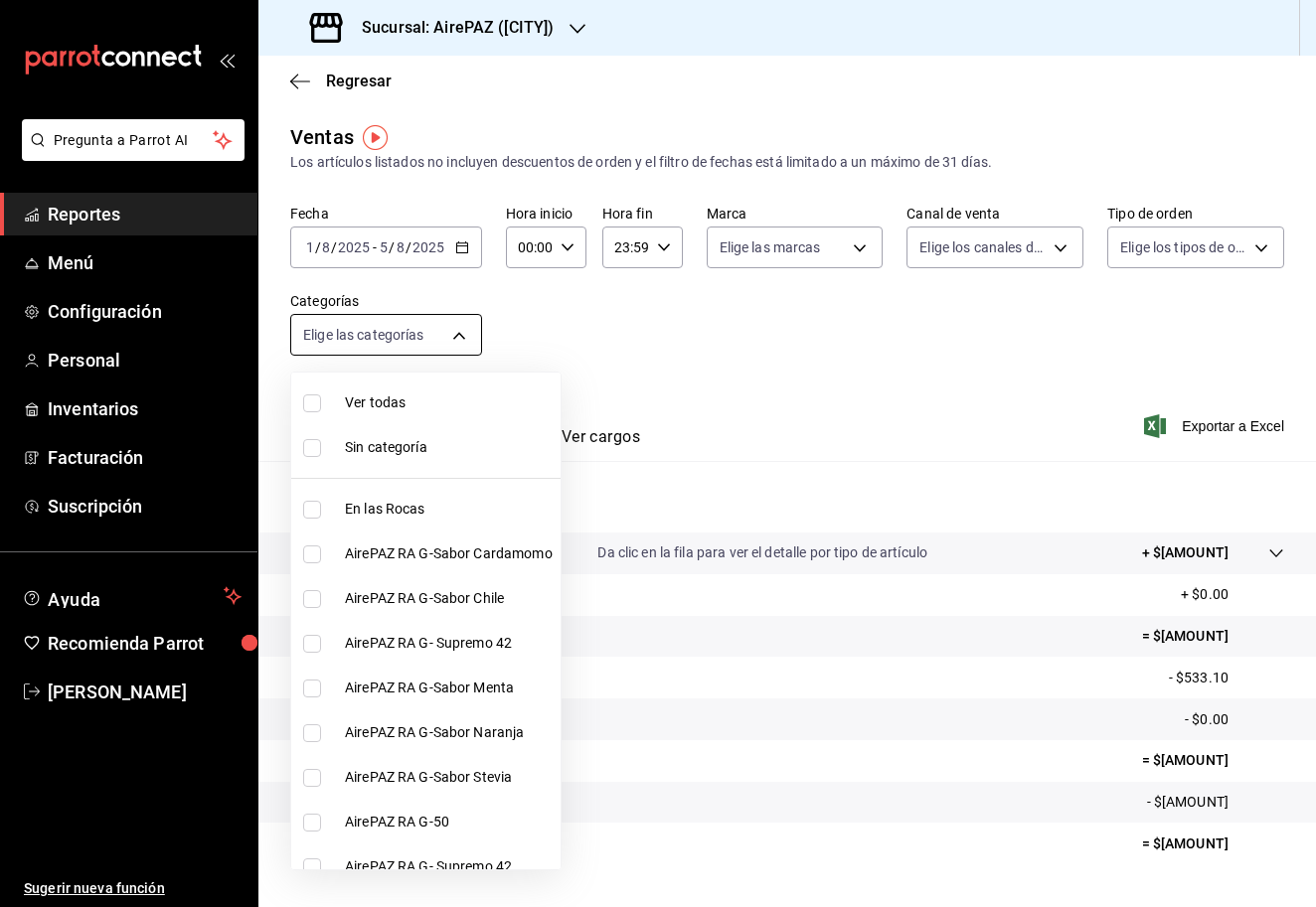 click on "Pregunta a Parrot AI Reportes   Menú   Configuración   Personal   Inventarios   Facturación   Suscripción   Ayuda Recomienda Parrot   [PERSON_NAME]   Sugerir nueva función   Sucursal: AirePAZ ([CITY]) Regresar Ventas Los artículos listados no incluyen descuentos de orden y el filtro de fechas está limitado a un máximo de 31 días. Fecha [DATE] 1 / 8 / [YEAR] - [DATE] 5 / 8 / [YEAR] Hora inicio 00:00 Hora inicio Hora fin 23:59 Hora fin Marca Elige las marcas Canal de venta Elige los canales de venta Tipo de orden Elige los tipos de orden Categorías Elige las categorías Ver resumen Ver ventas Ver cargos Exportar a Excel Resumen Total artículos Da clic en la fila para ver el detalle por tipo de artículo + $[AMOUNT] Cargos por servicio + $[AMOUNT] Venta bruta = $[AMOUNT] Descuentos totales - $[AMOUNT] Certificados de regalo - $[AMOUNT] Venta total = $[AMOUNT] Impuestos - $[AMOUNT] Venta neta = $[AMOUNT] GANA 1 MES GRATIS EN TU SUSCRIPCIÓN AQUÍ Ver video tutorial Ir a video Pregunta a Parrot AI" at bounding box center [658, 453] 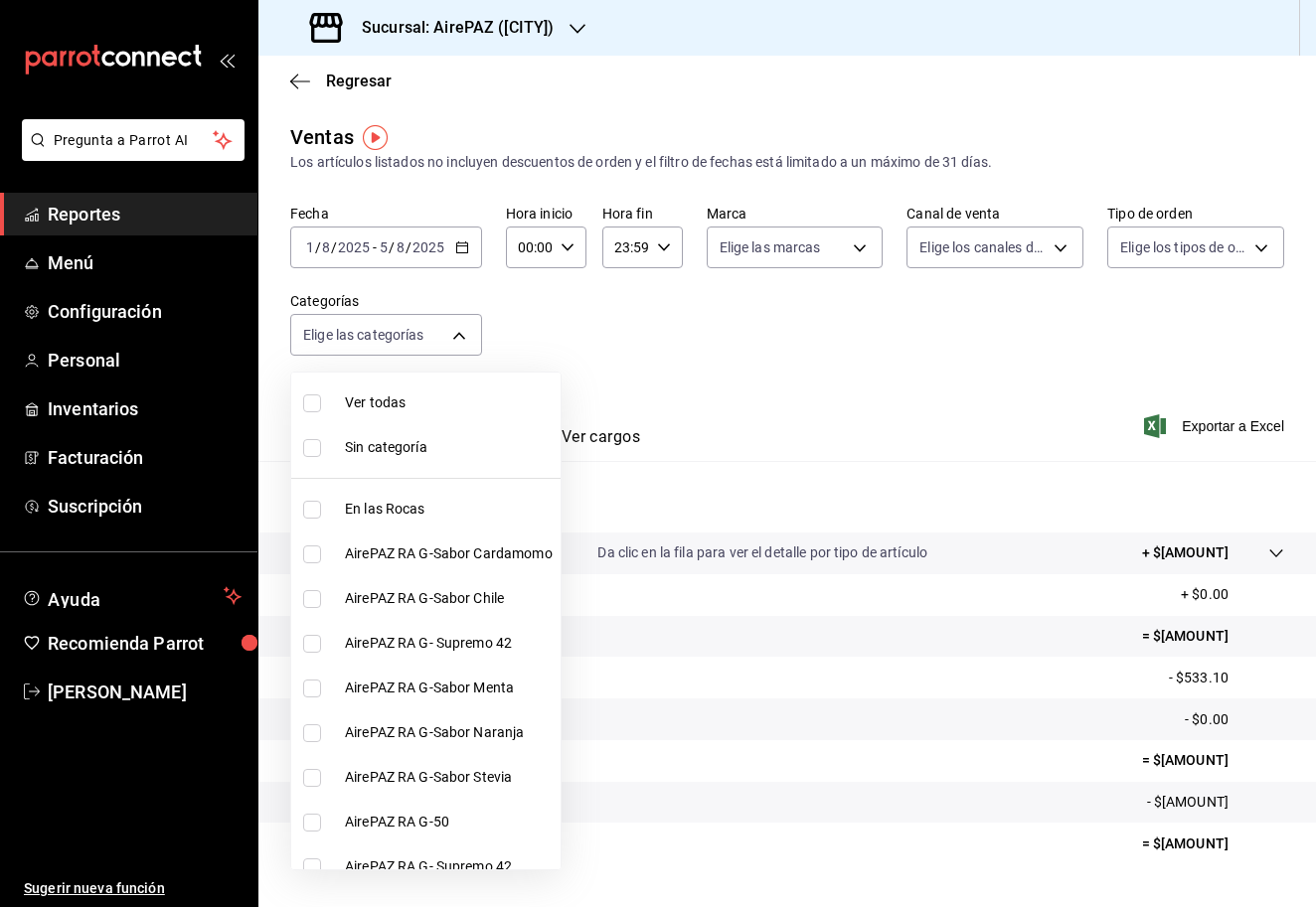 scroll, scrollTop: 0, scrollLeft: 0, axis: both 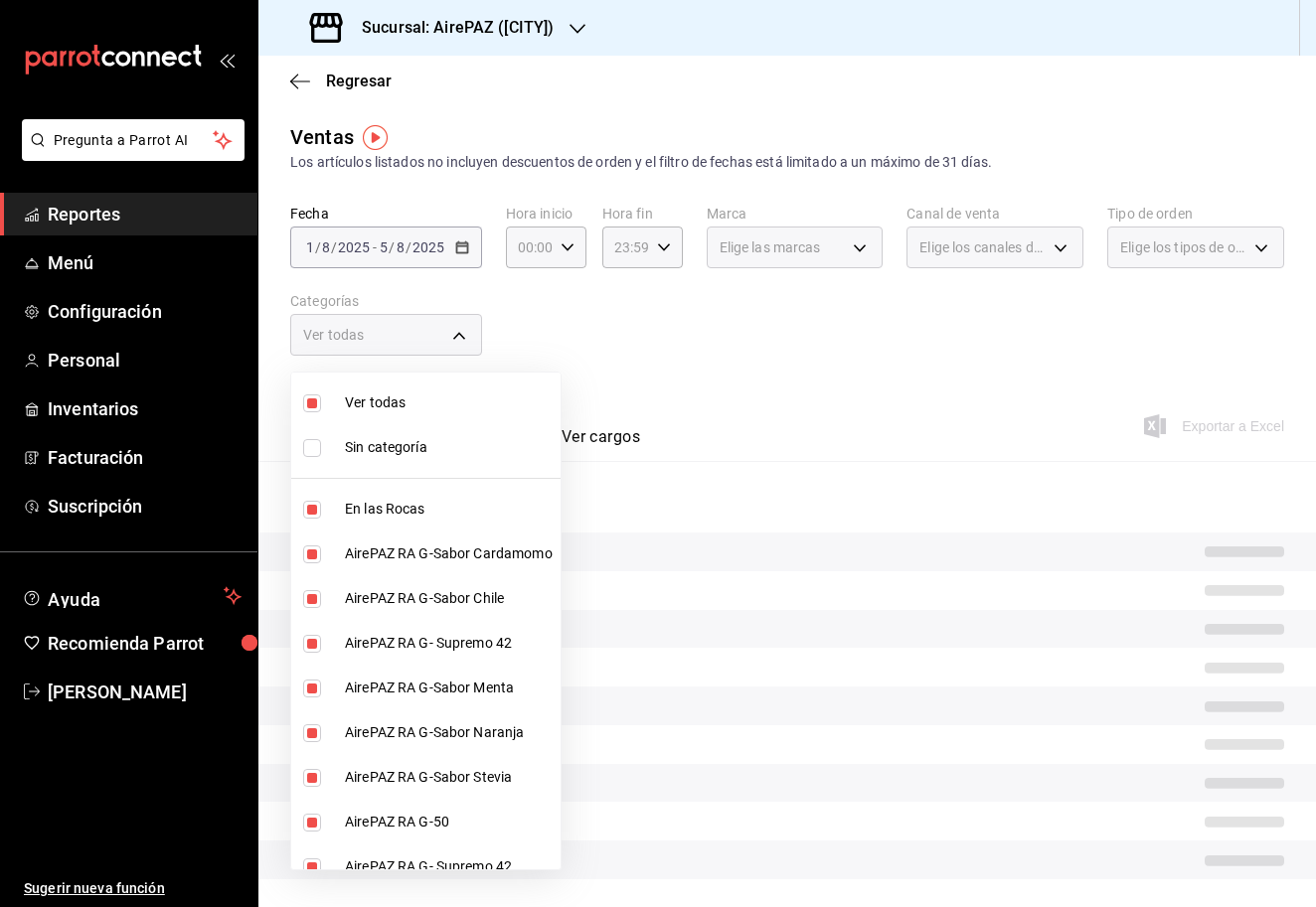 click at bounding box center [658, 453] 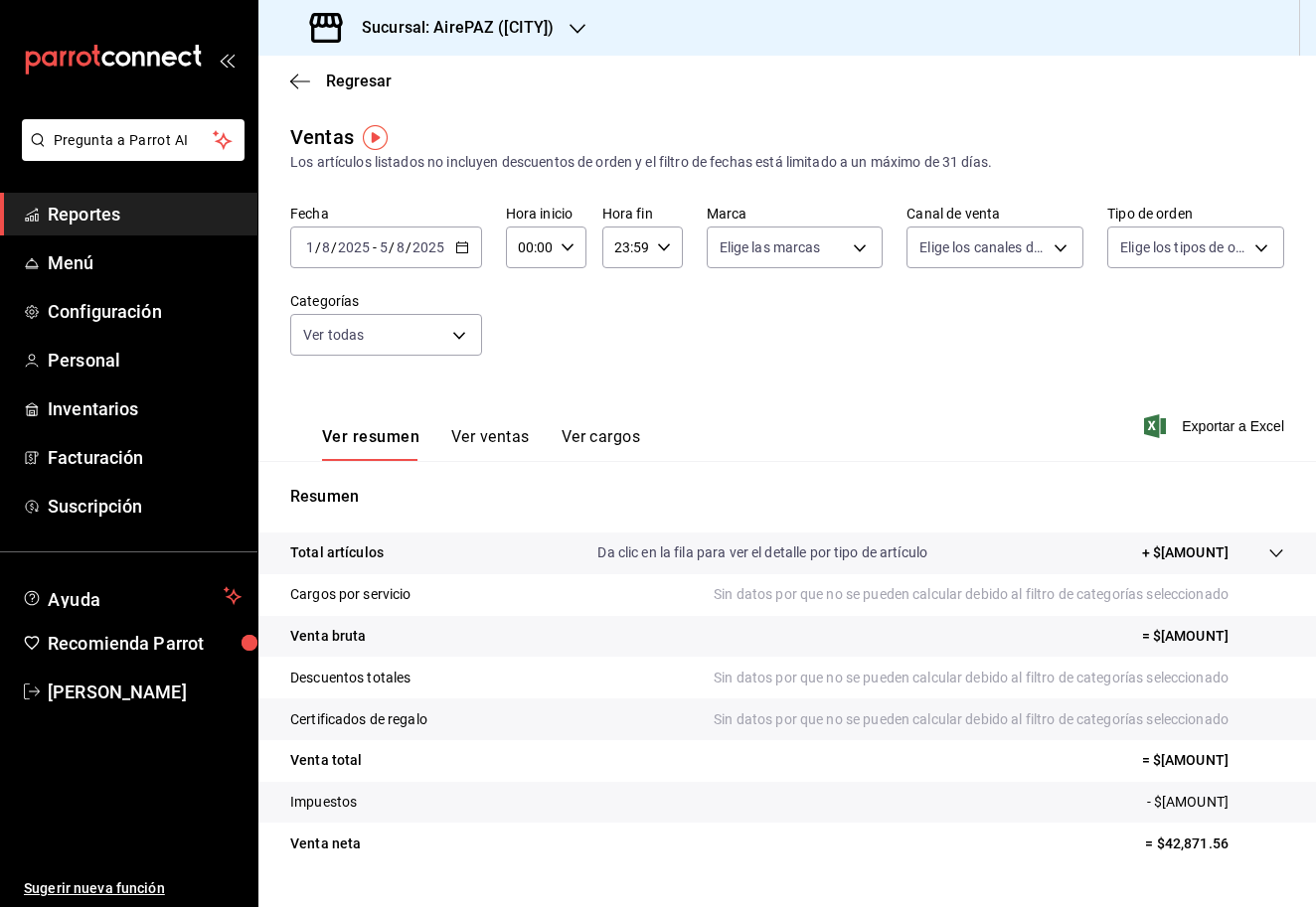 click on "Ver ventas" at bounding box center [490, 444] 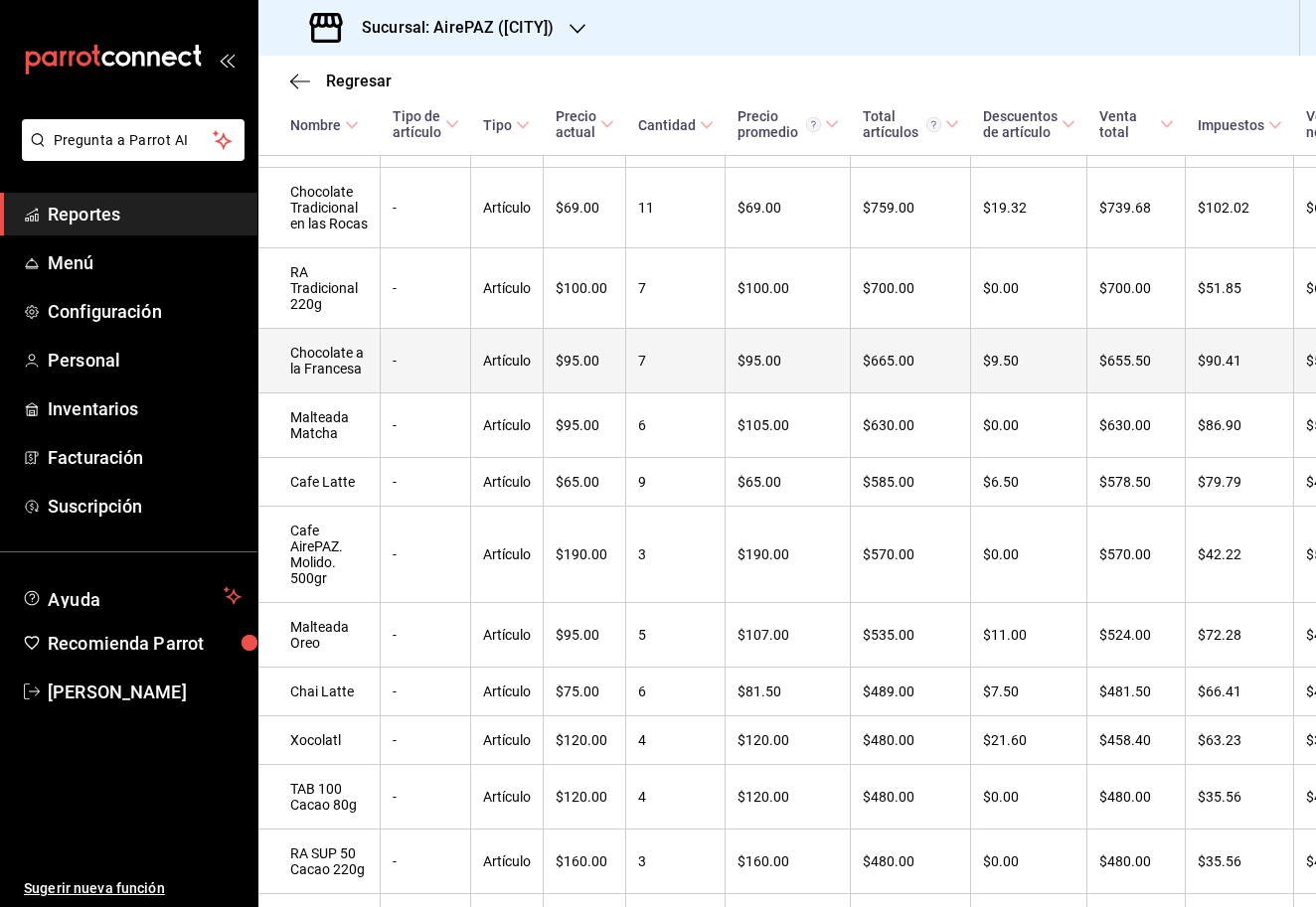 scroll, scrollTop: 1524, scrollLeft: 0, axis: vertical 